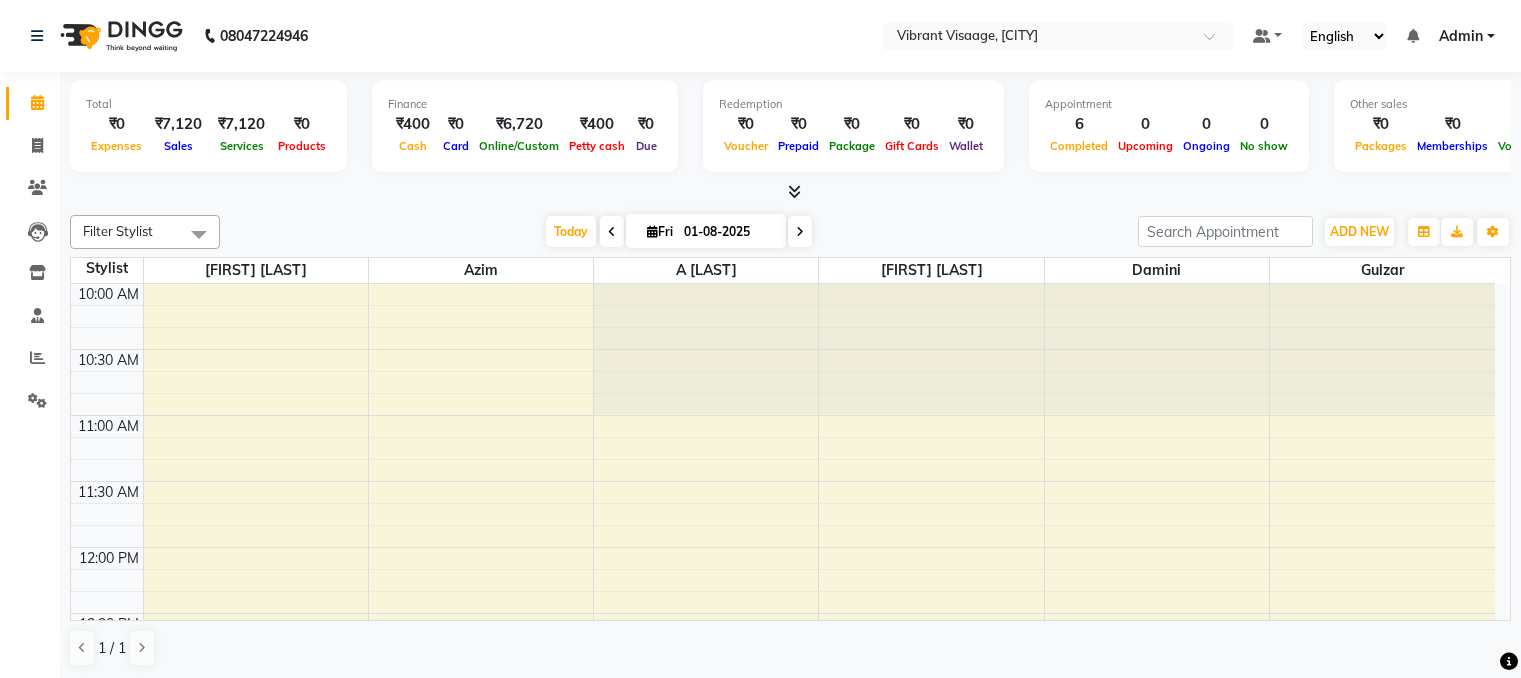 scroll, scrollTop: 0, scrollLeft: 0, axis: both 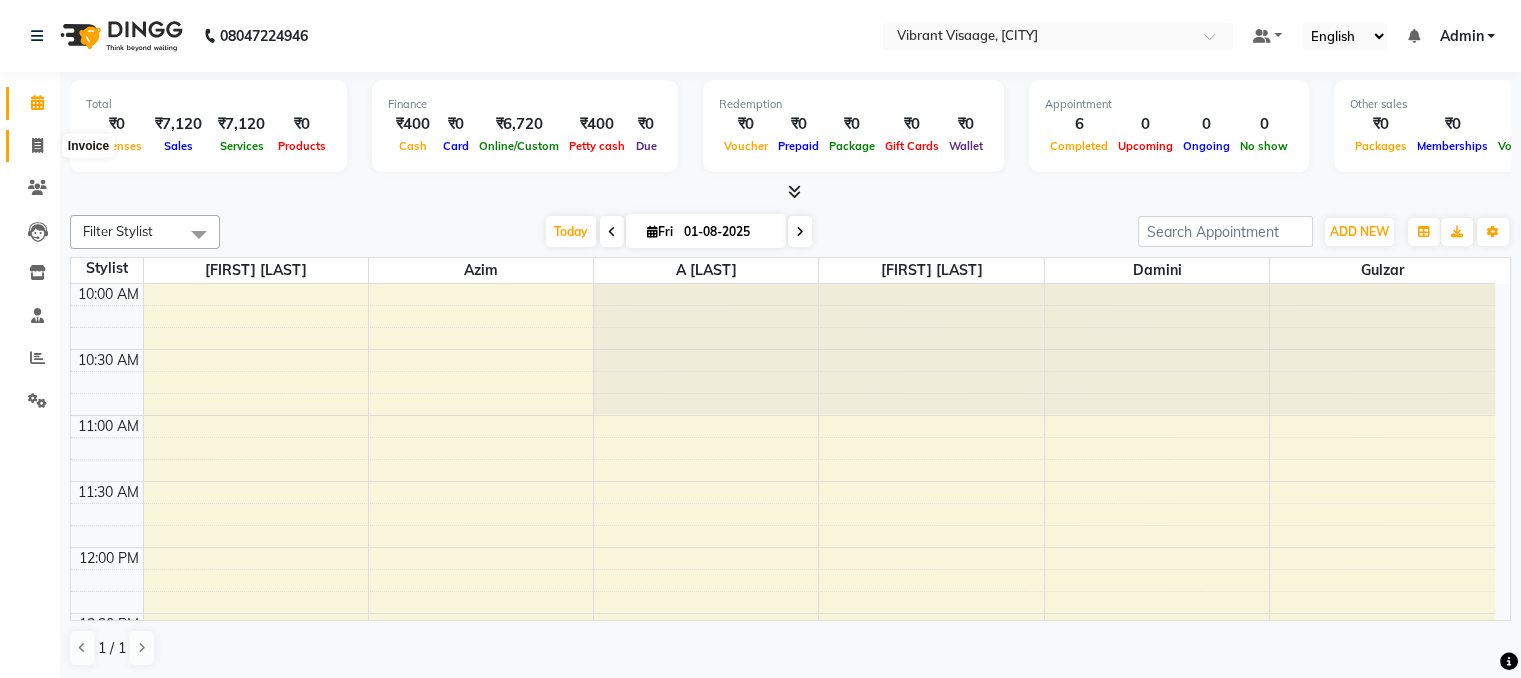 click 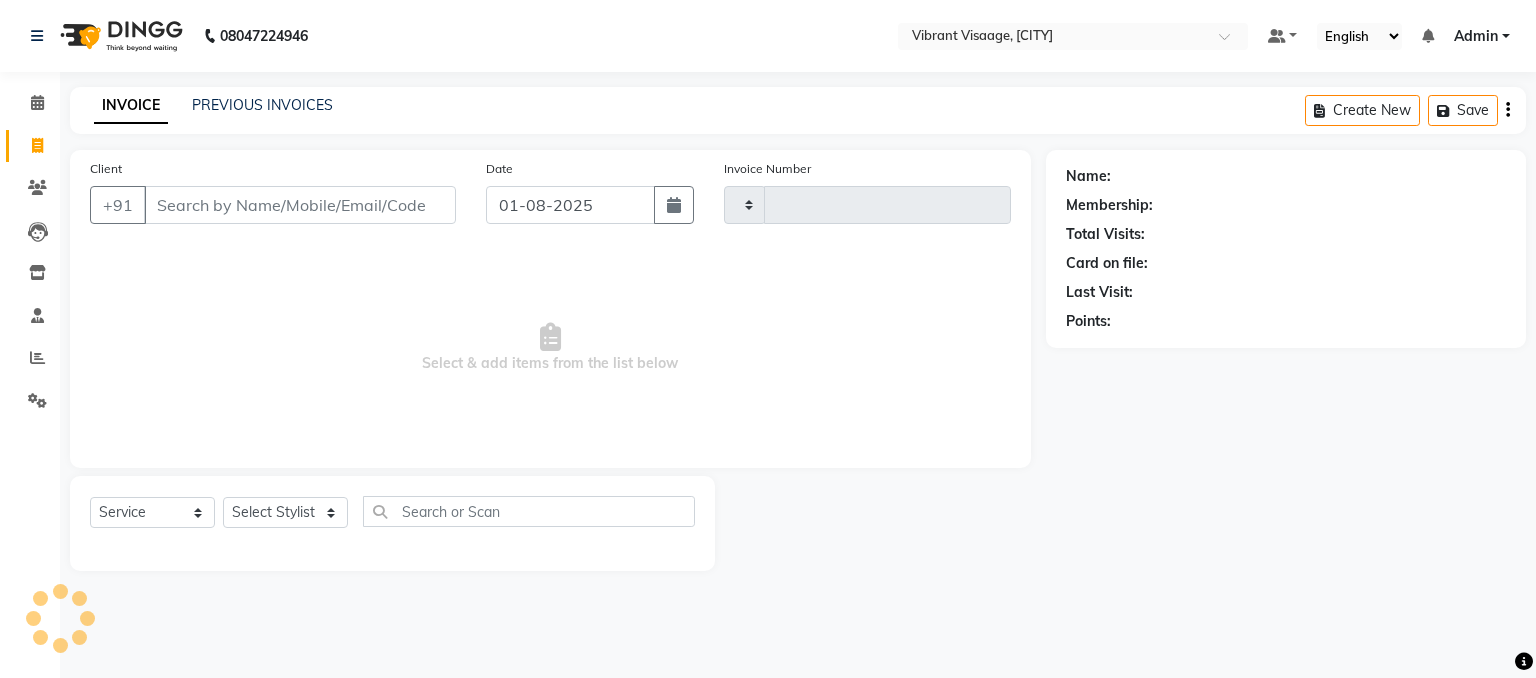 type on "0479" 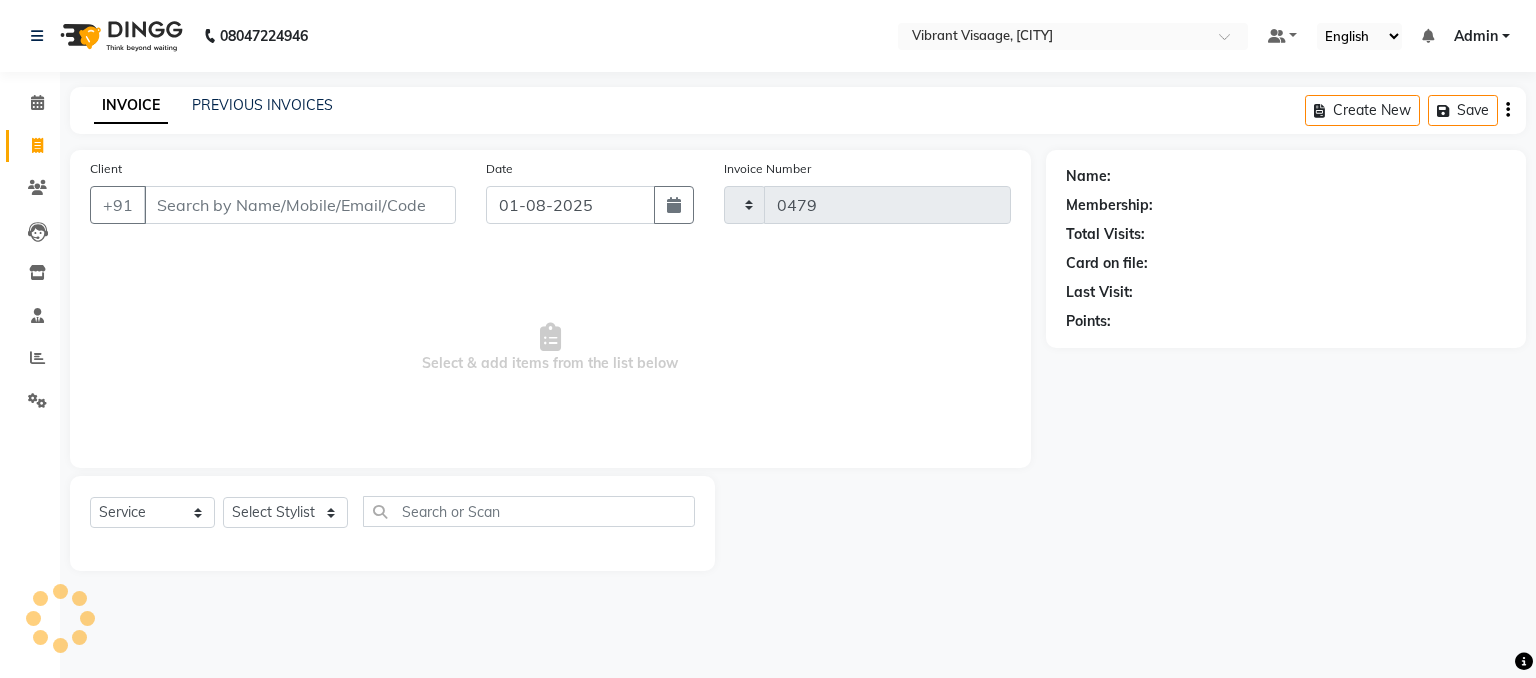 select on "7649" 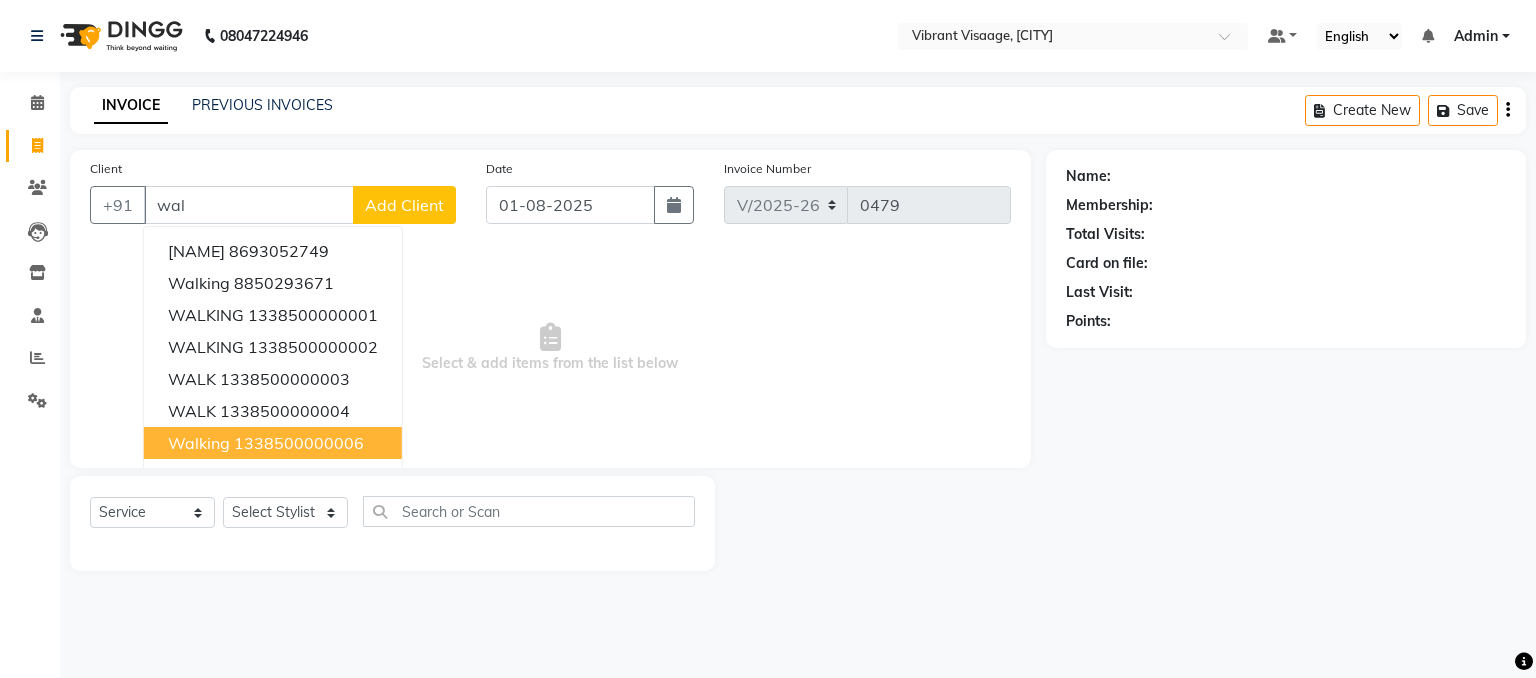 click on "walking" at bounding box center [199, 443] 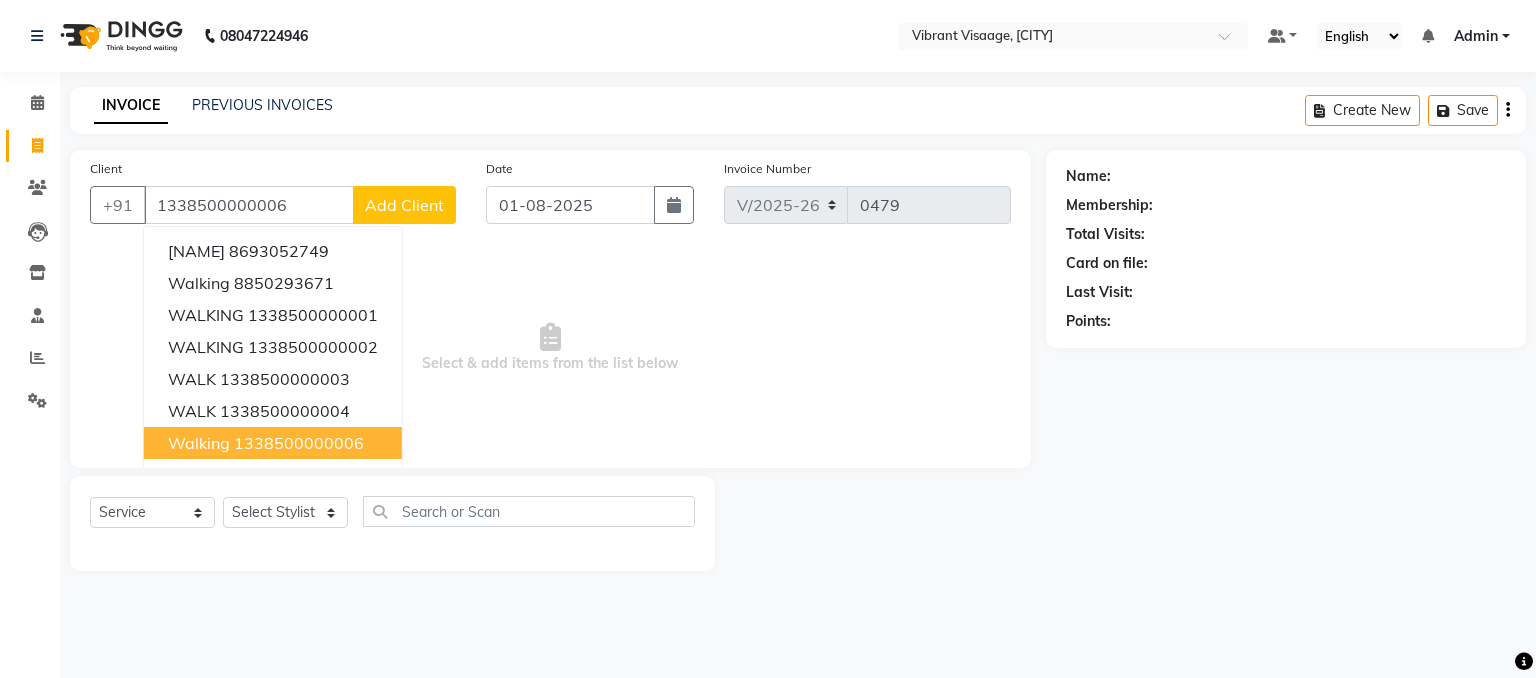 type on "1338500000006" 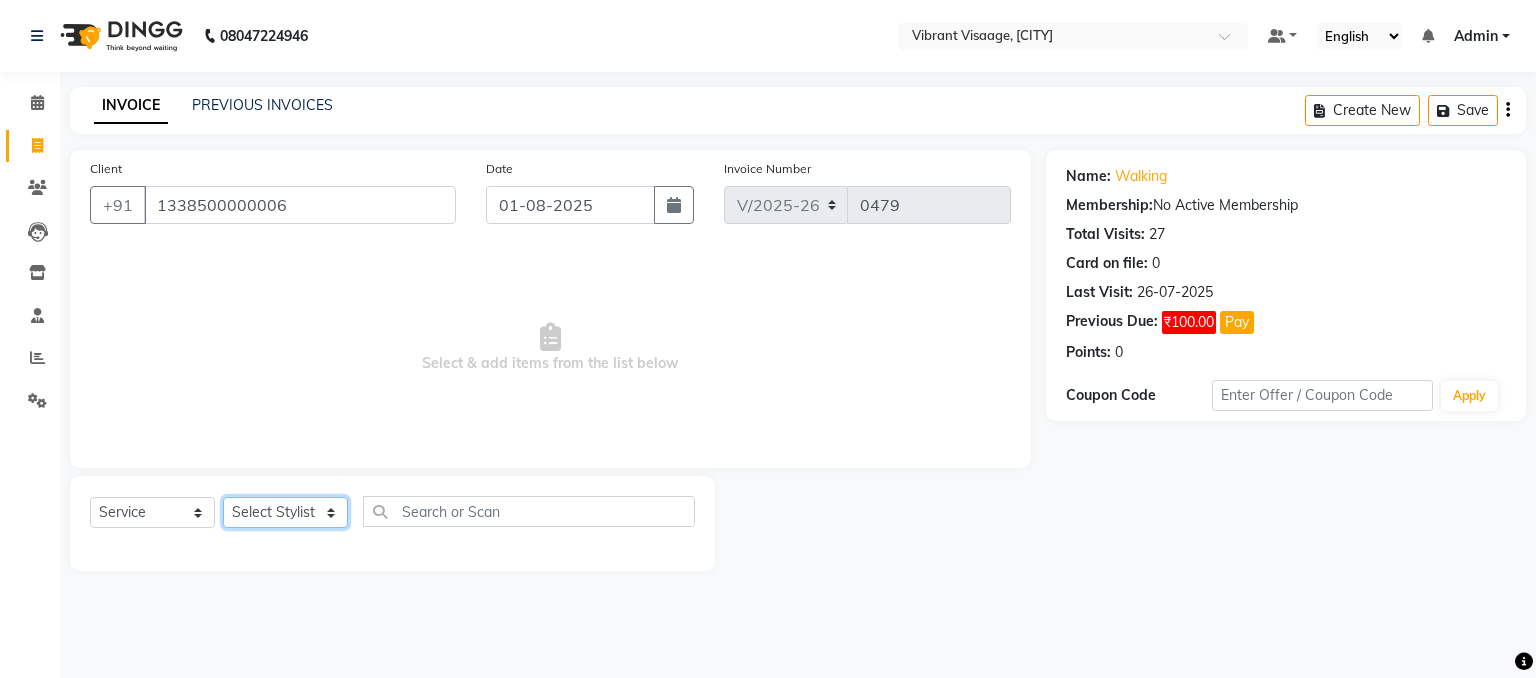 click on "Select Stylist A Ansari Admin Azim Damini Dipika Padaya Gulzar Zeenat Qureshi" 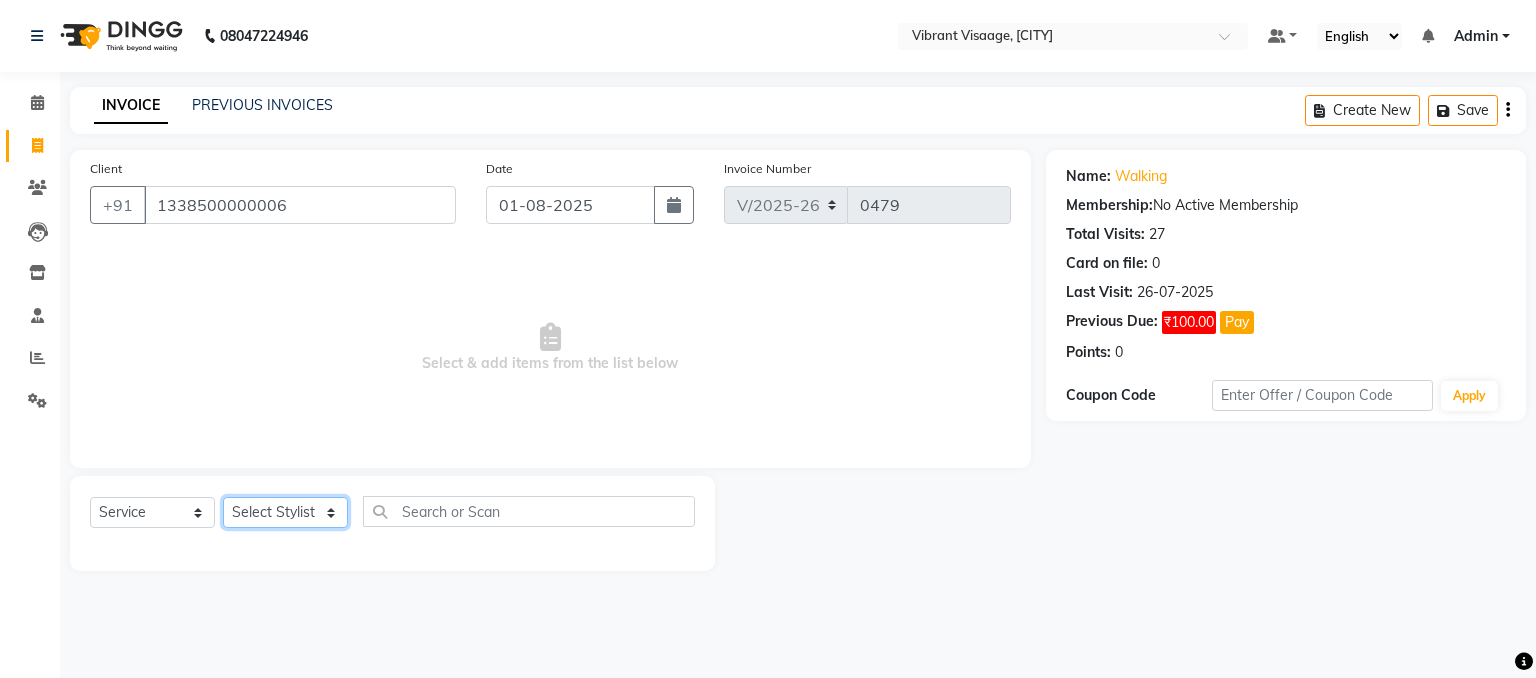 select on "69763" 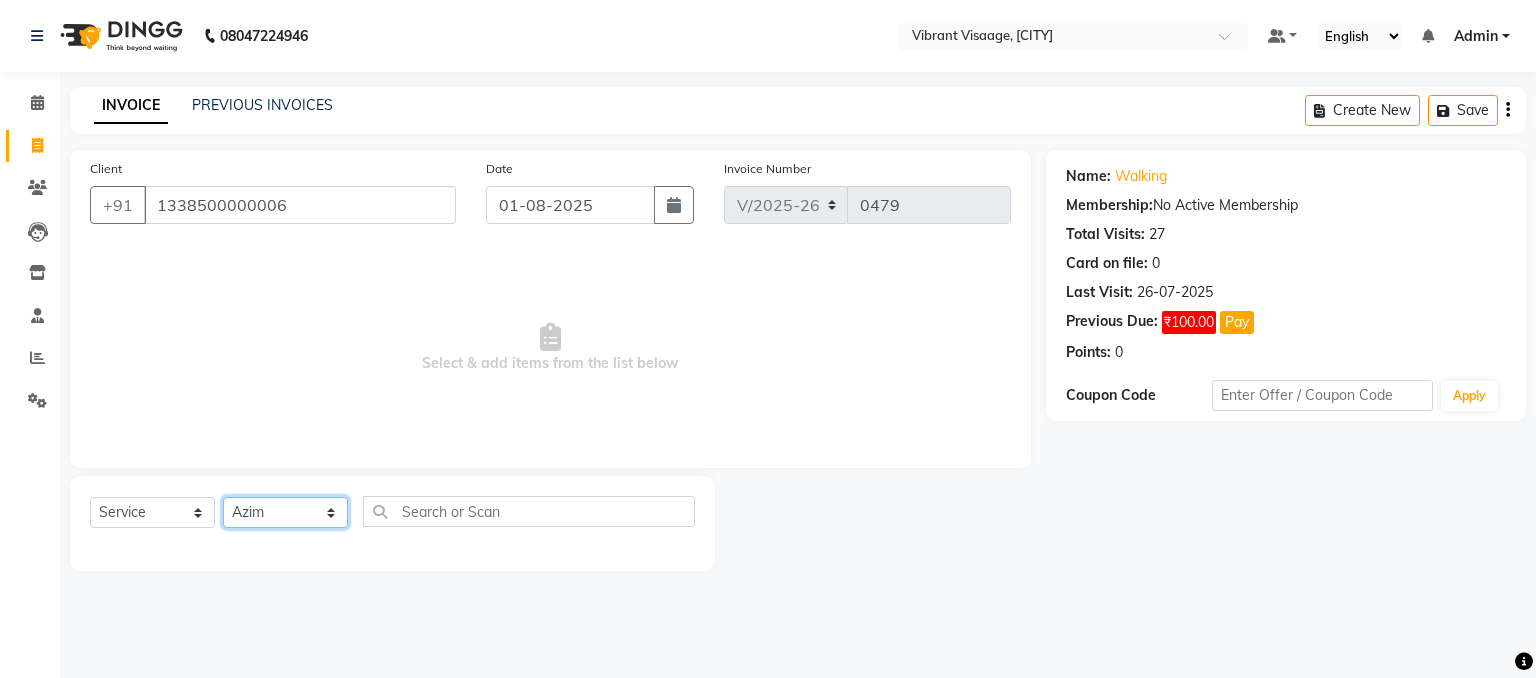 click on "Select Stylist A Ansari Admin Azim Damini Dipika Padaya Gulzar Zeenat Qureshi" 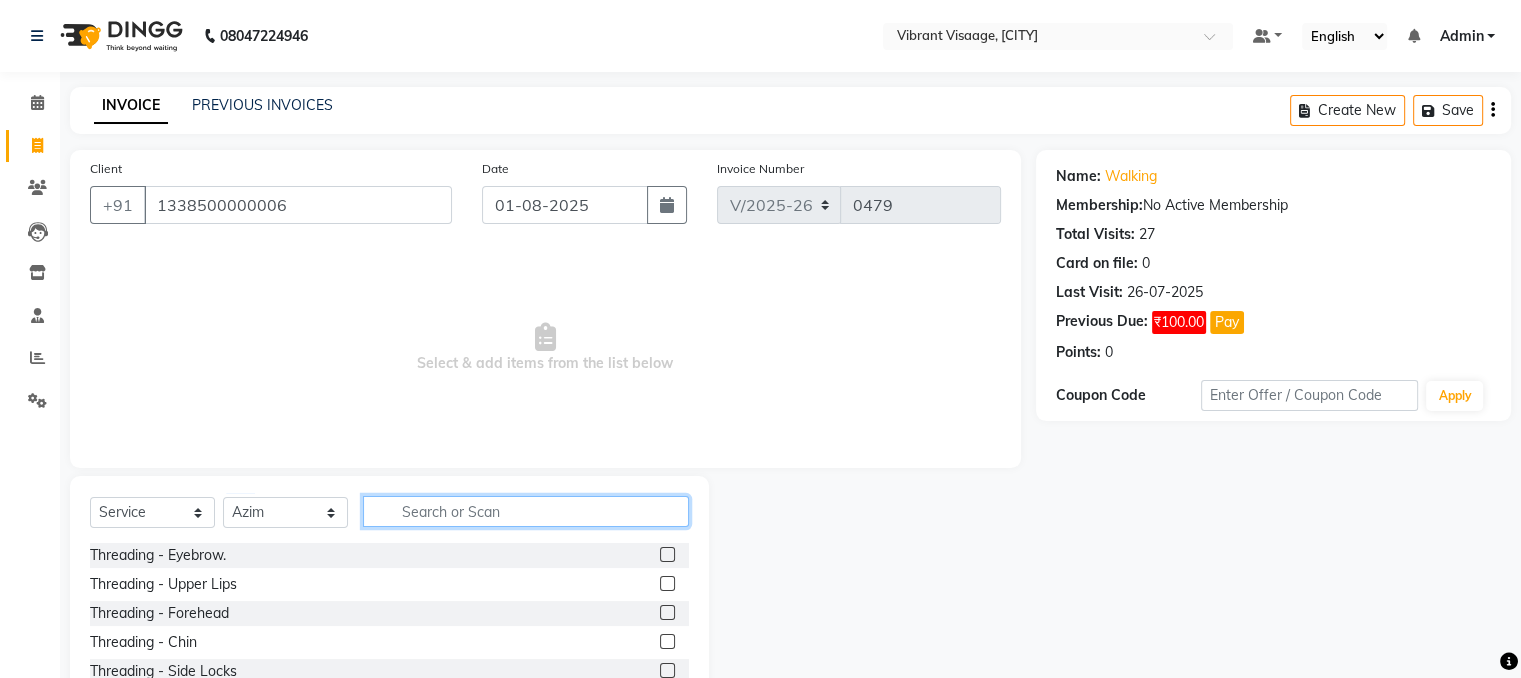 click 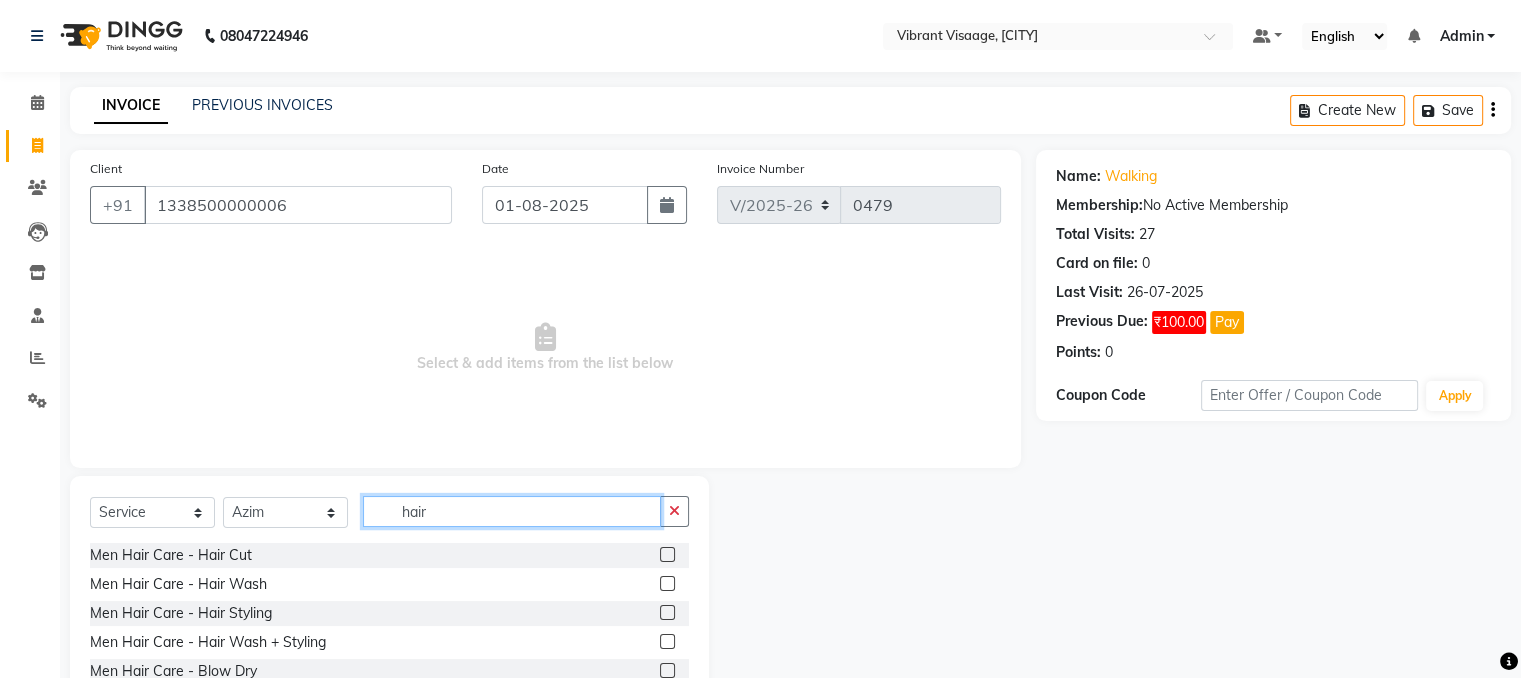 type on "hair" 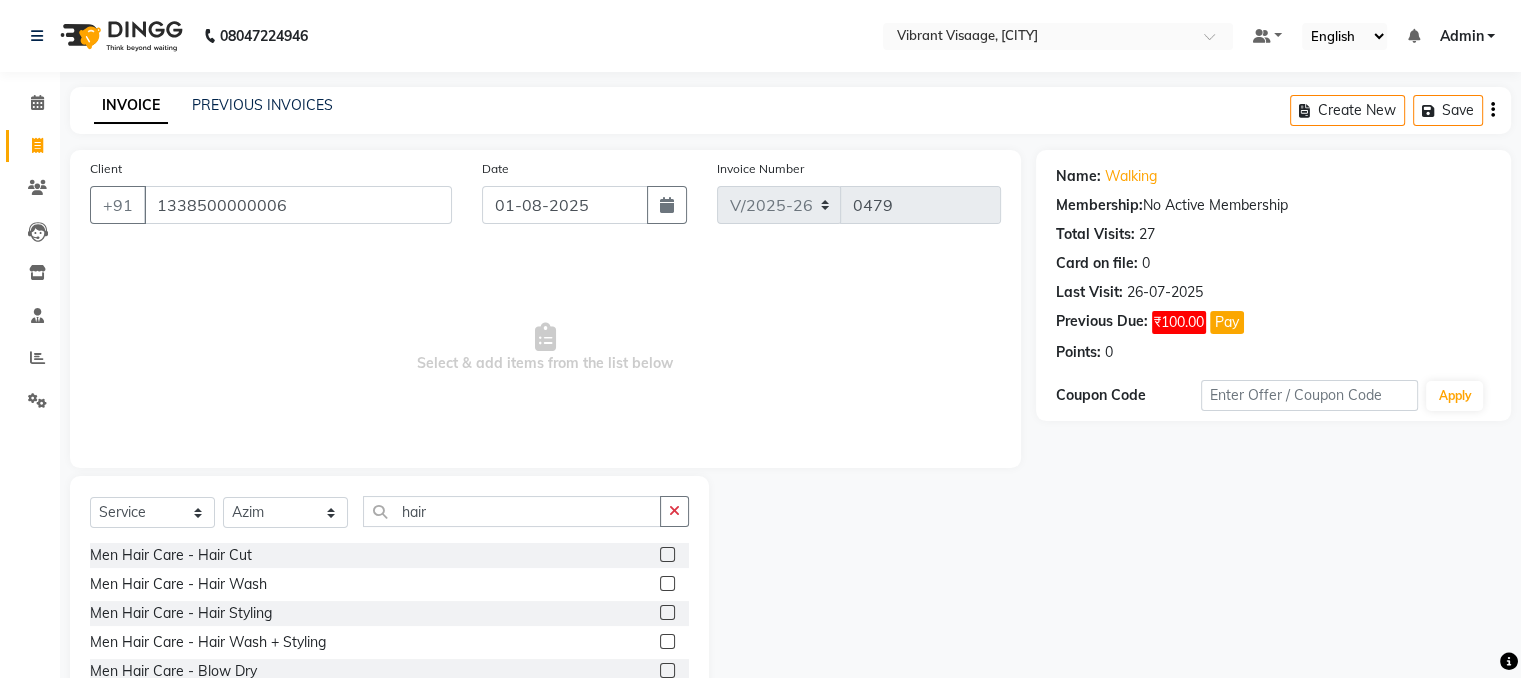 click 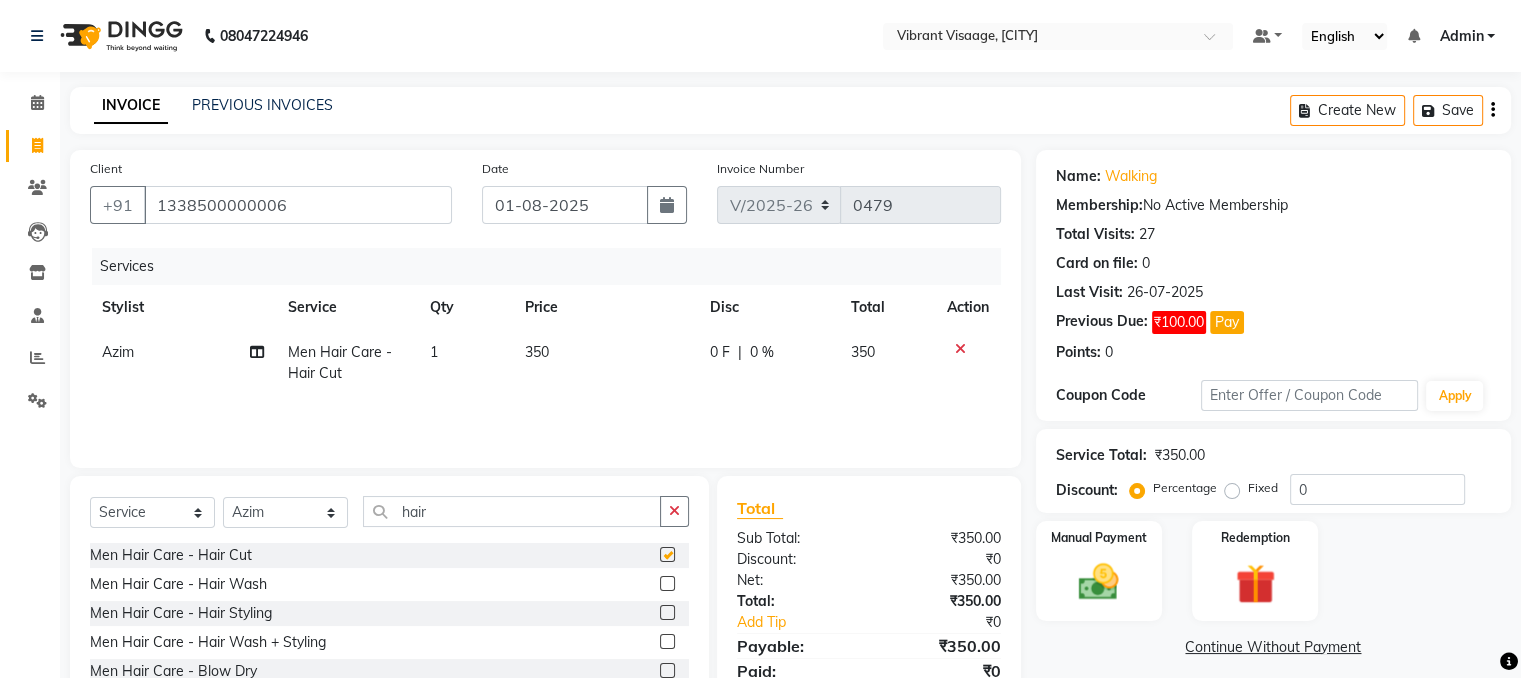 checkbox on "false" 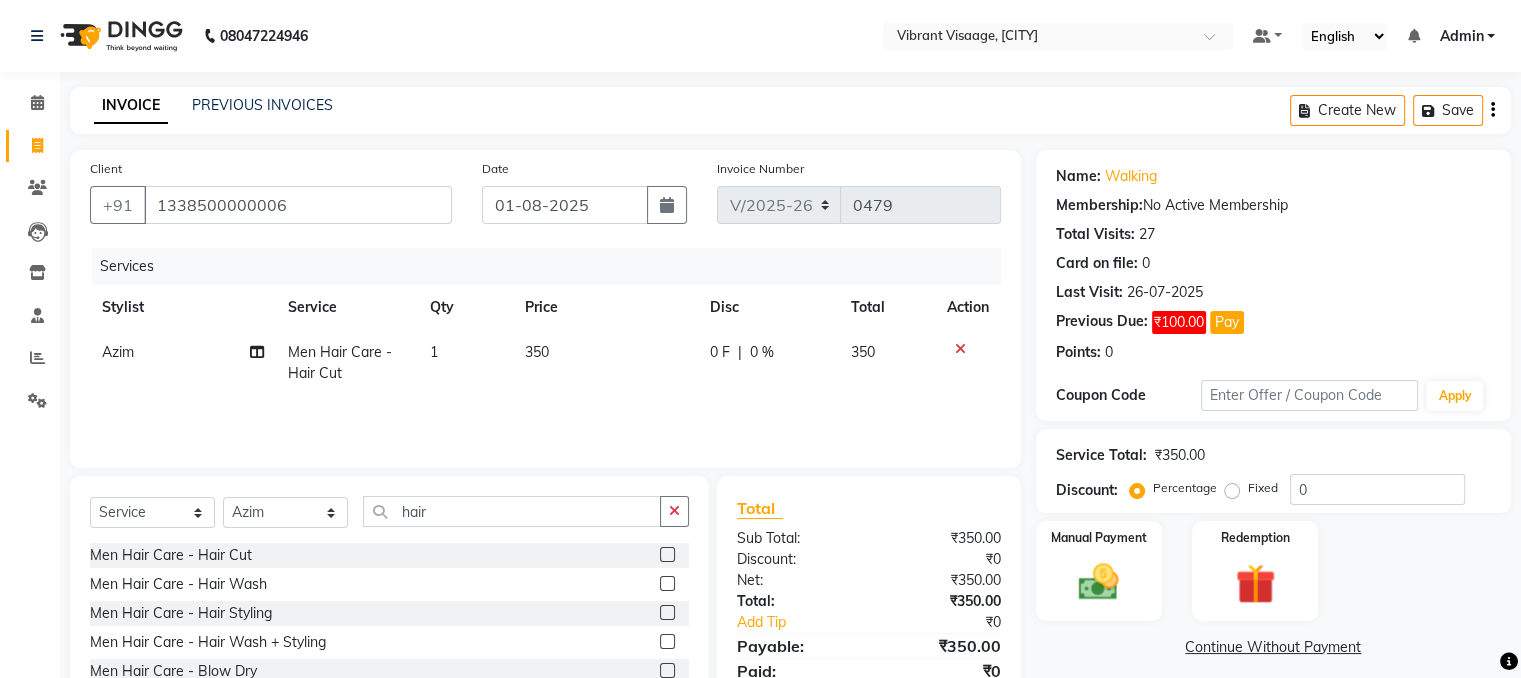 scroll, scrollTop: 124, scrollLeft: 0, axis: vertical 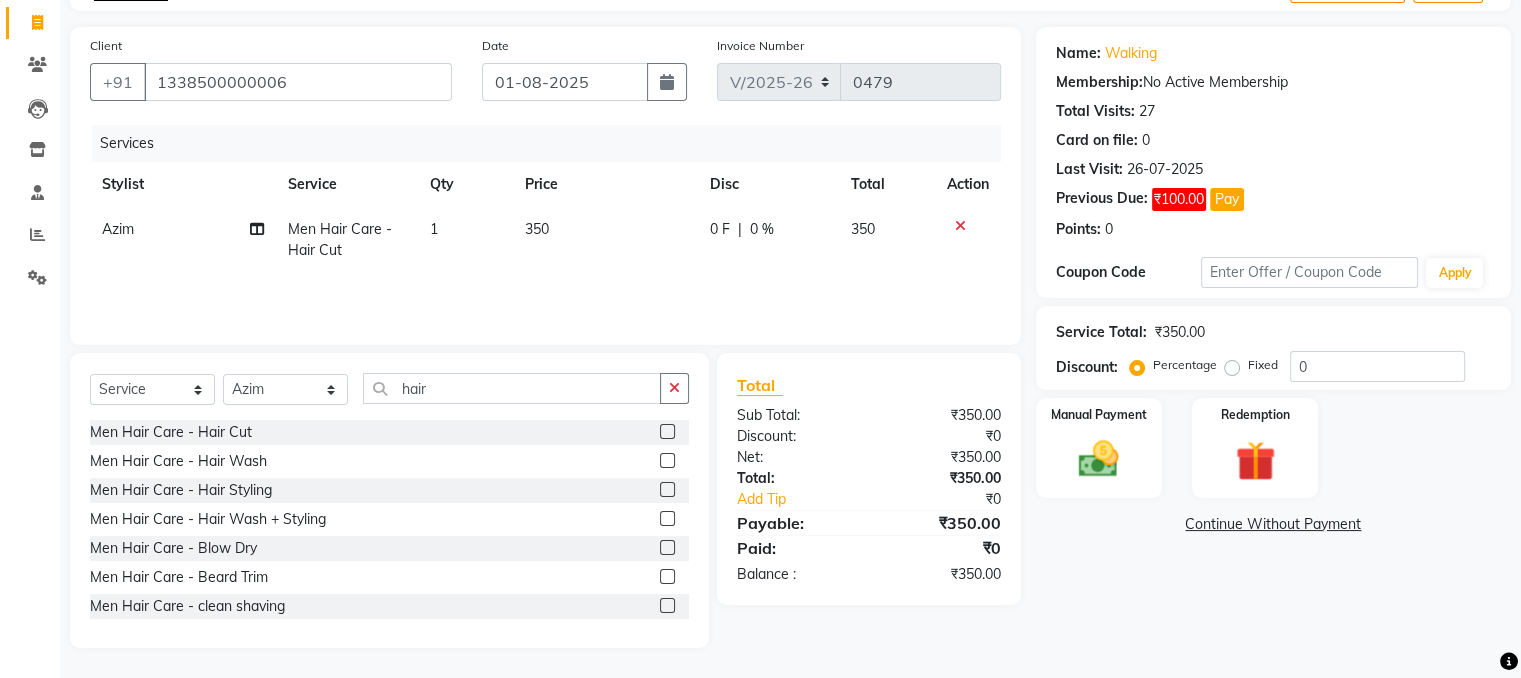click 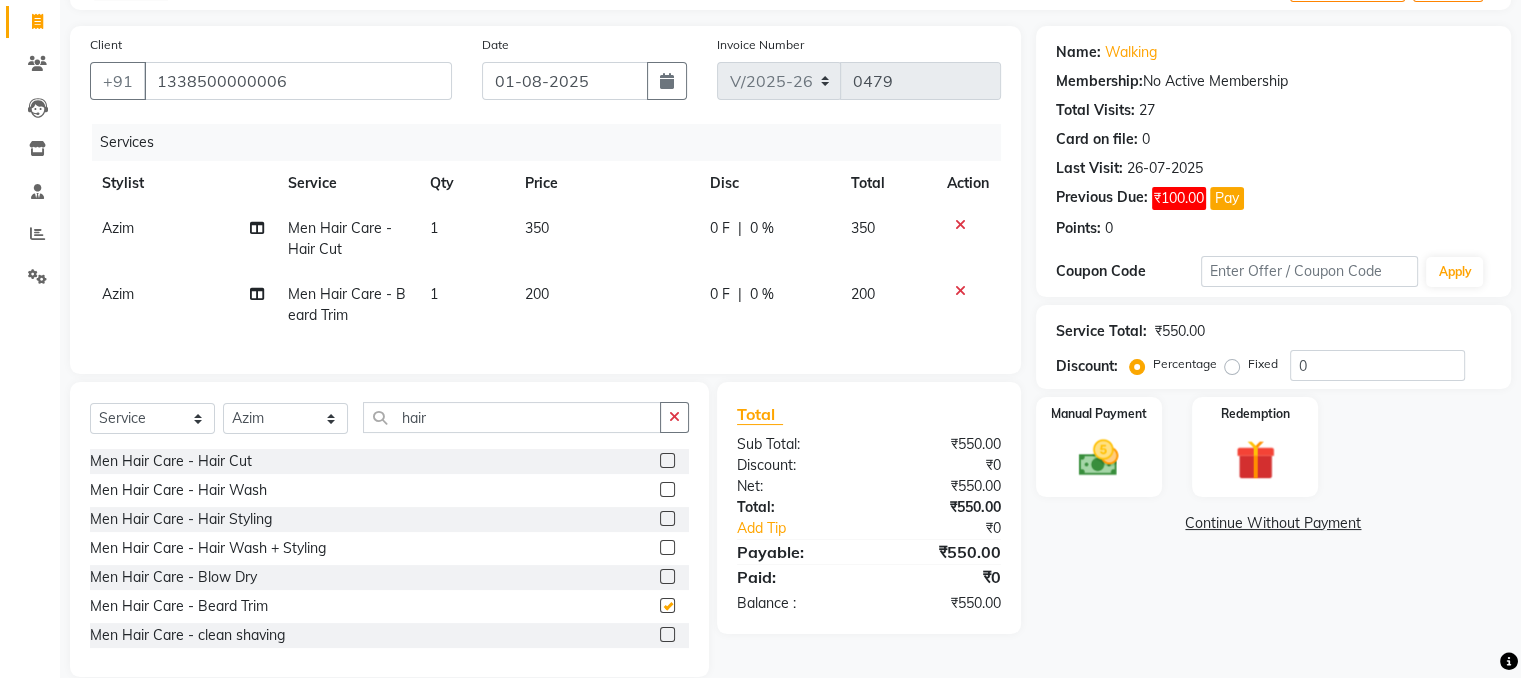 checkbox on "false" 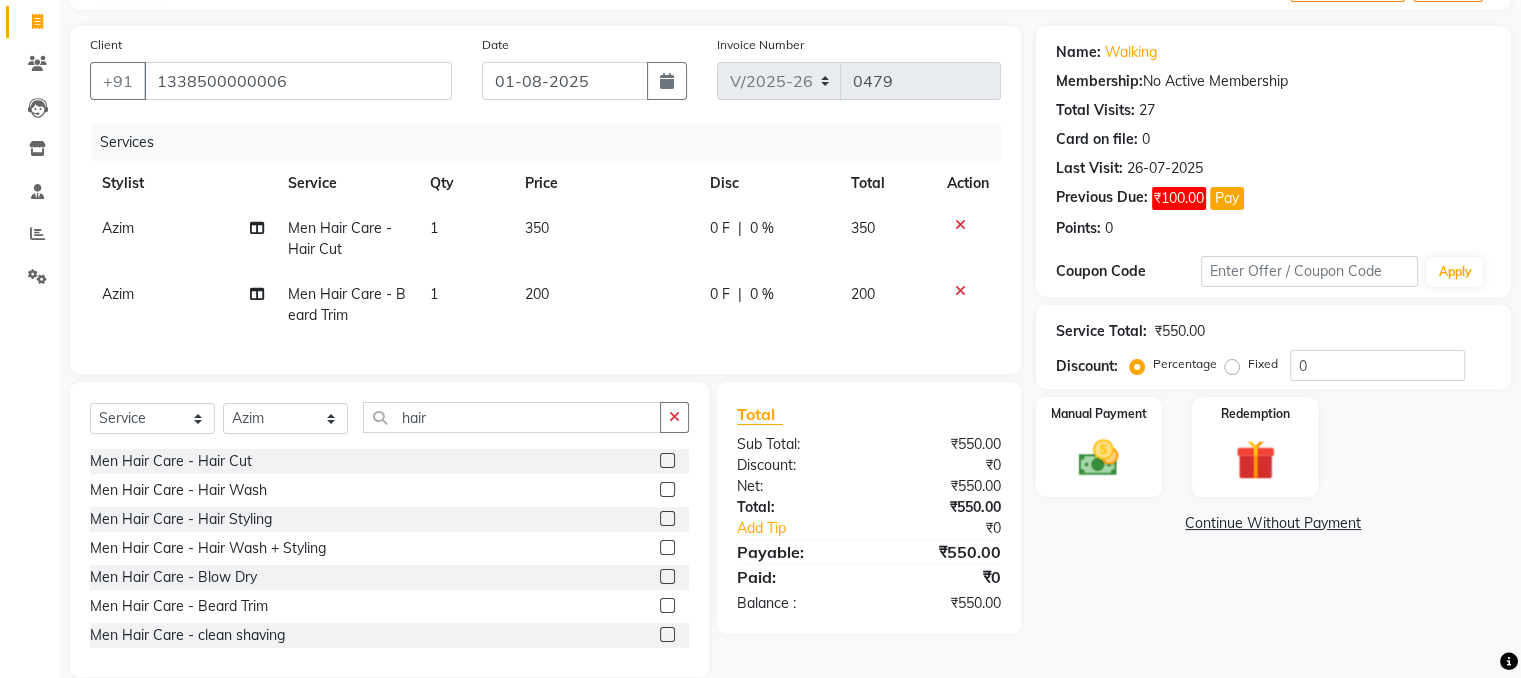 click on "350" 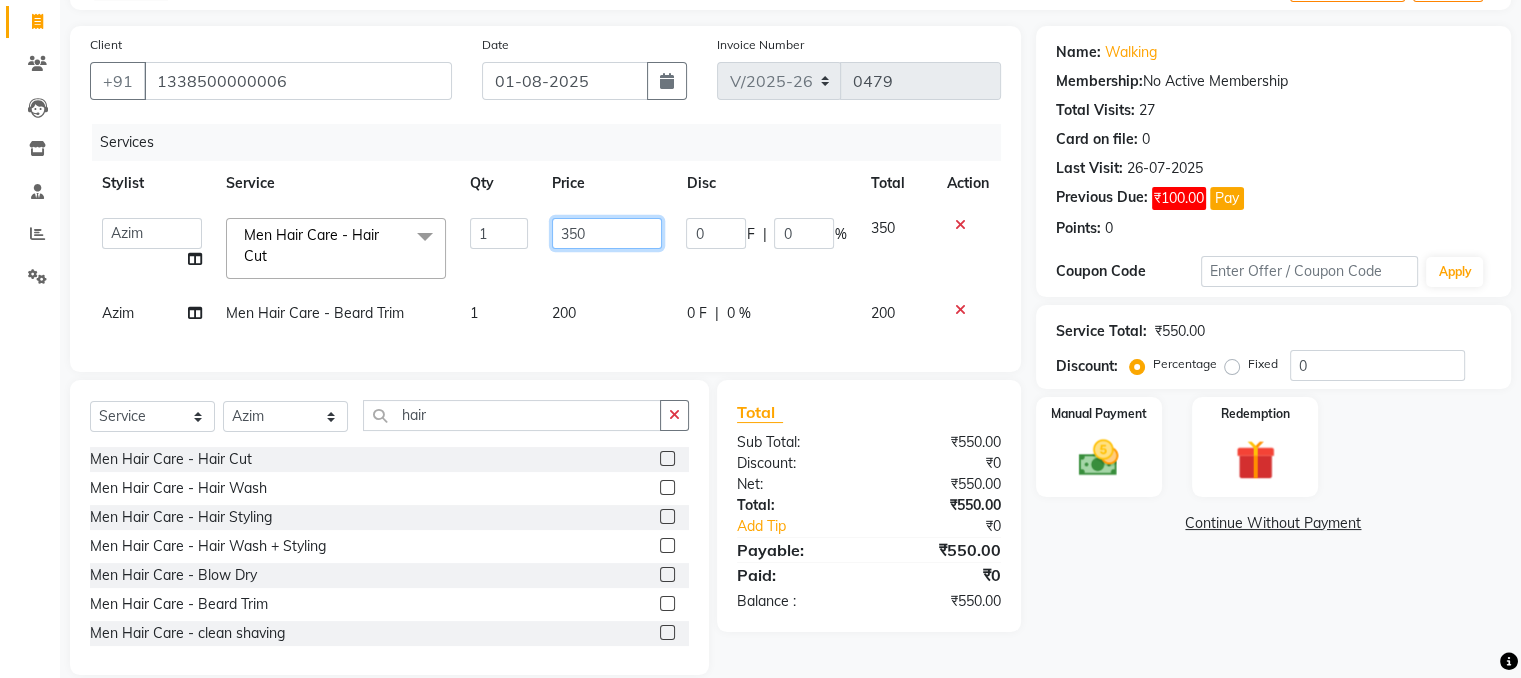 click on "350" 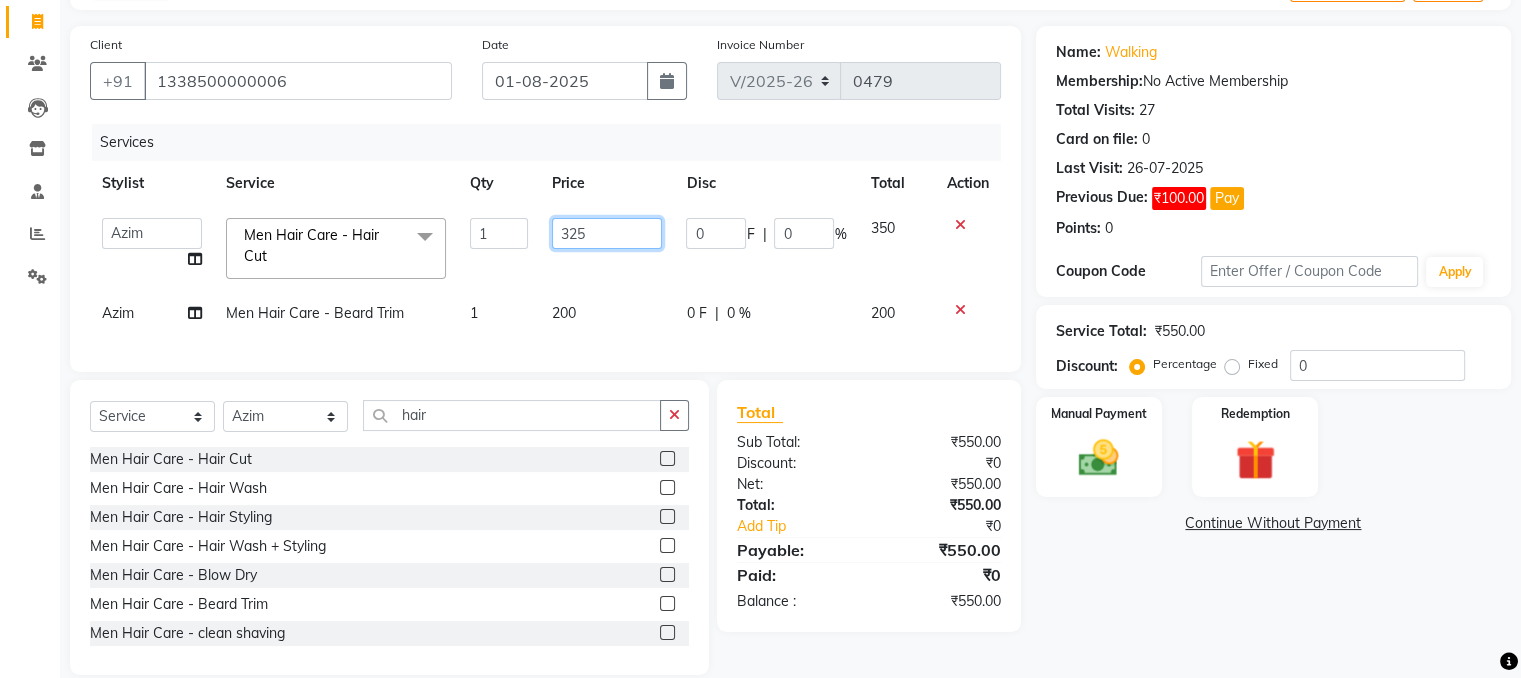 type on "3250" 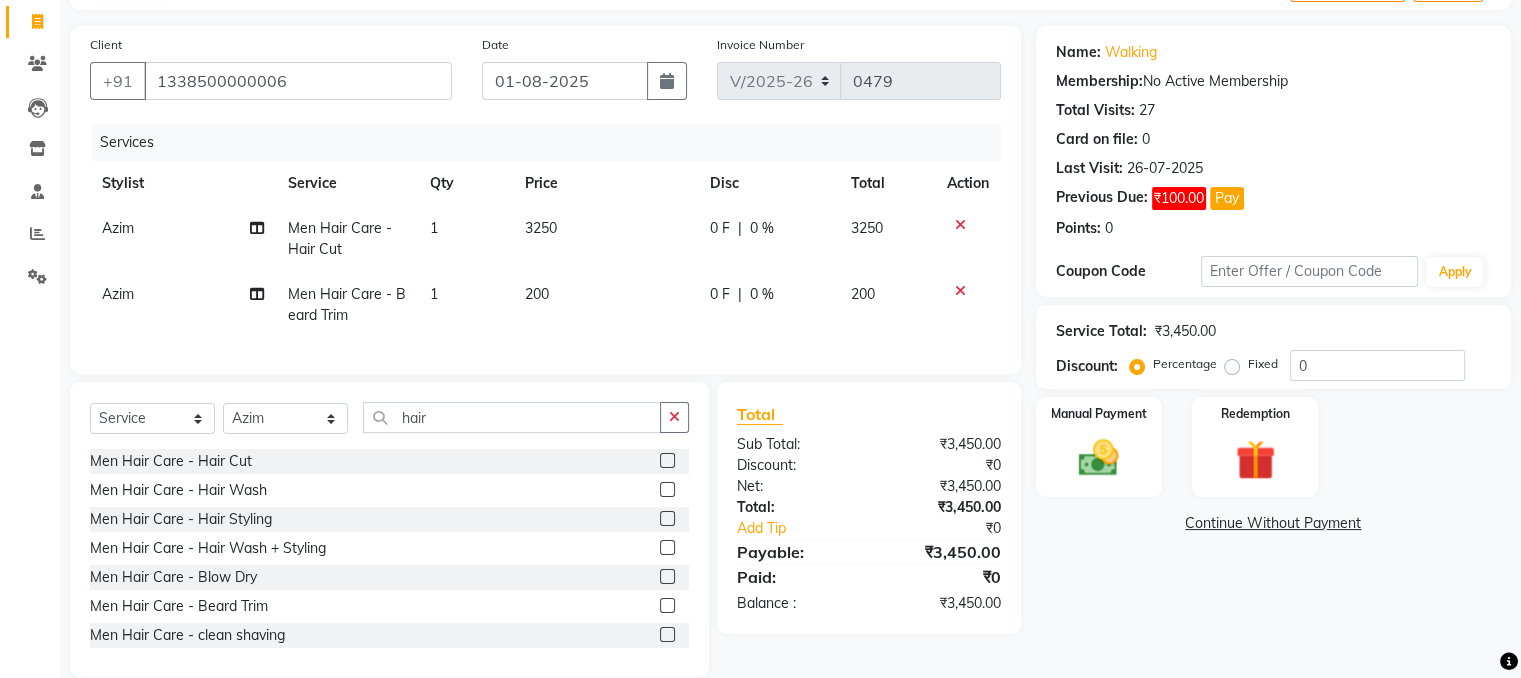 click on "200" 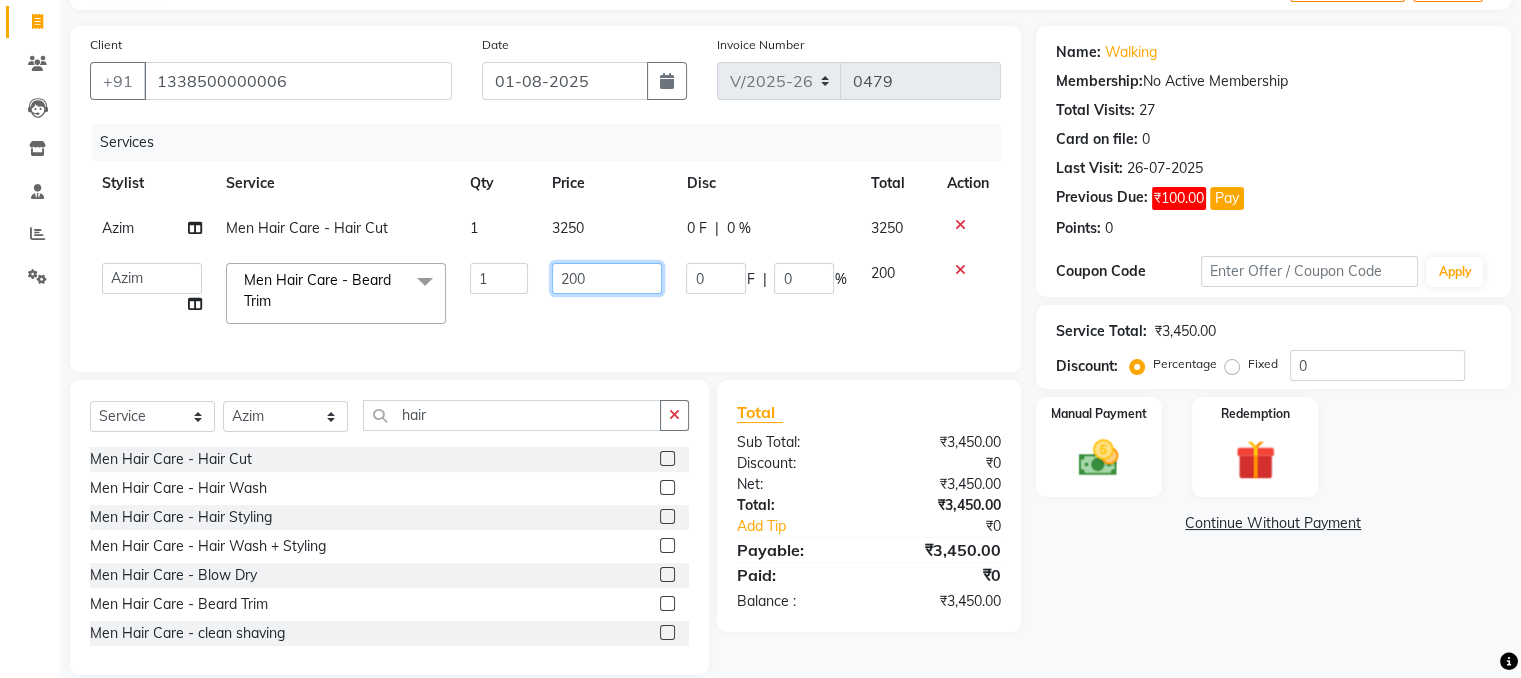 click on "200" 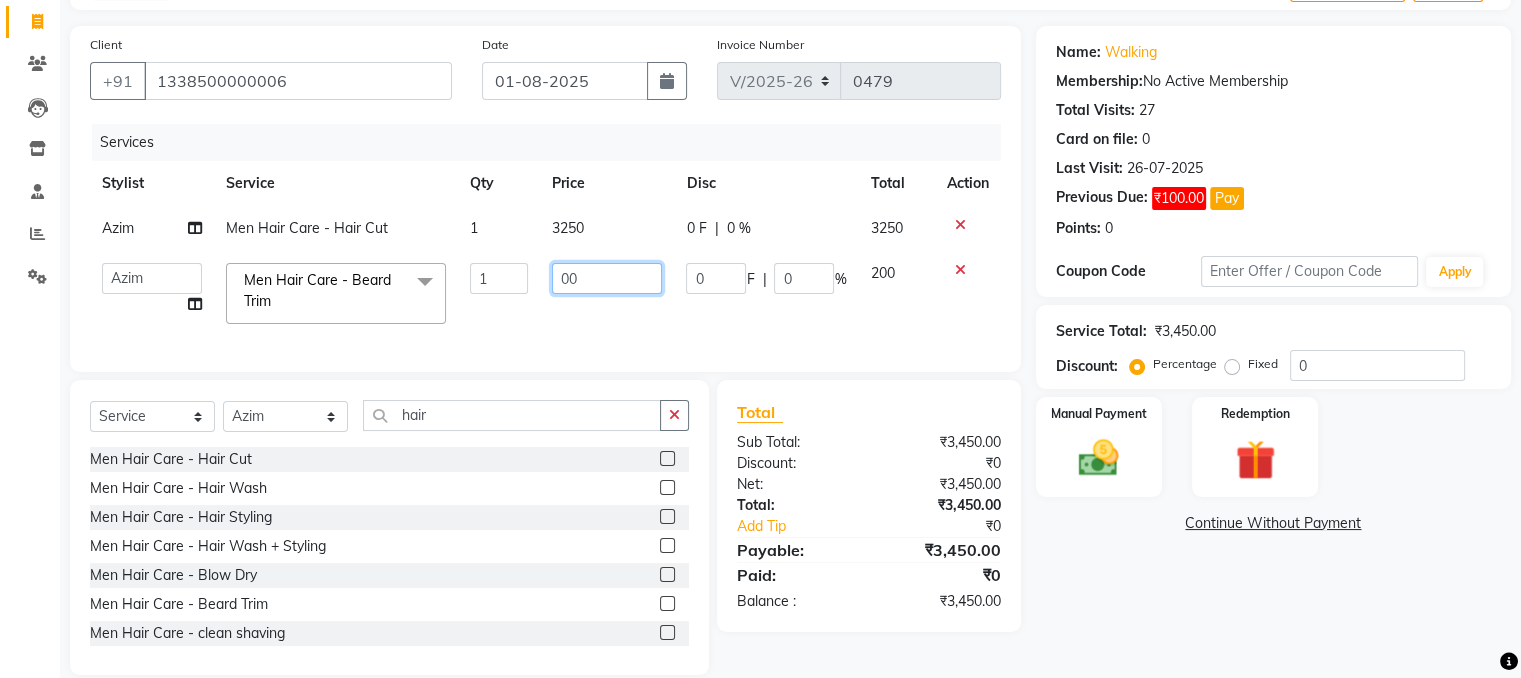 type on "100" 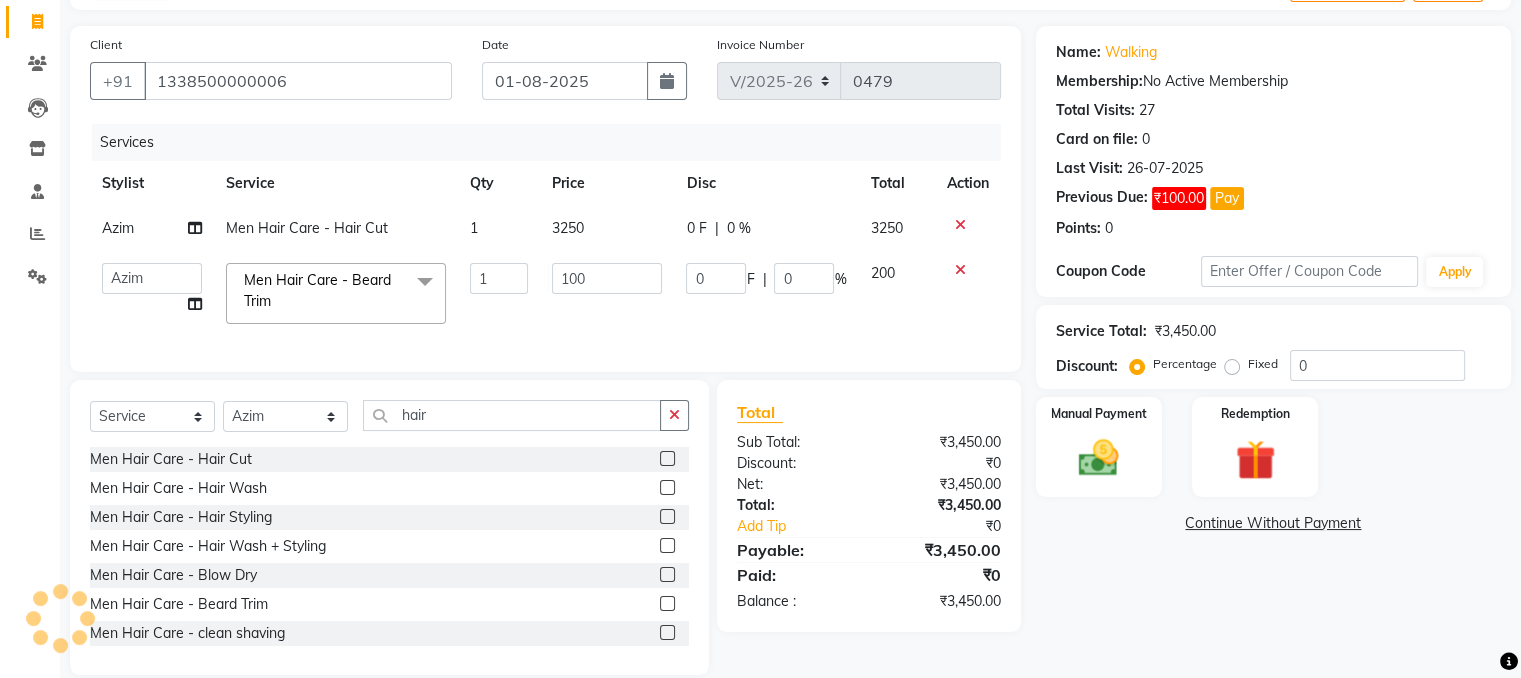 click on "Name: Walking  Membership:  No Active Membership  Total Visits:  27 Card on file:  0 Last Visit:   26-07-2025 Previous Due:  ₹100.00 Pay Points:   0  Coupon Code Apply Service Total:  ₹3,450.00  Discount:  Percentage   Fixed  0 Manual Payment Redemption  Continue Without Payment" 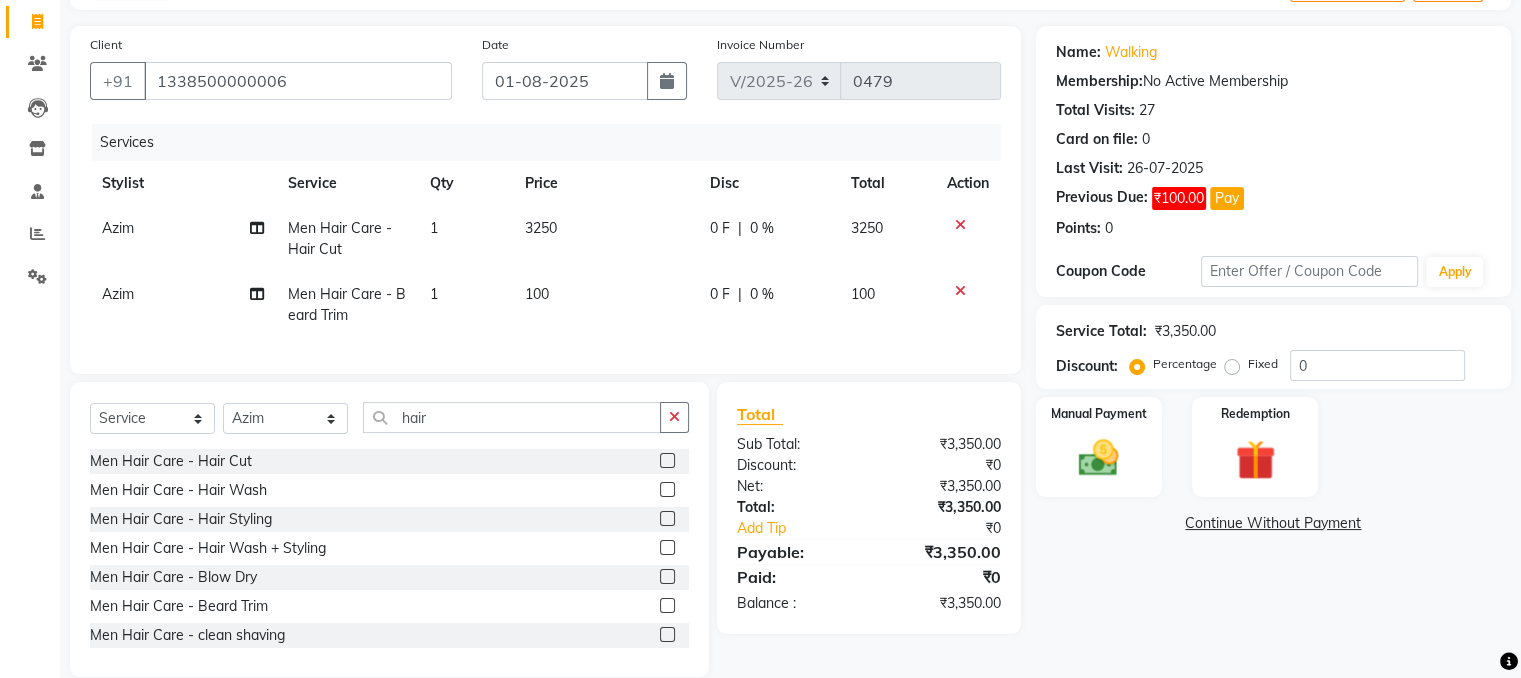 click on "3250" 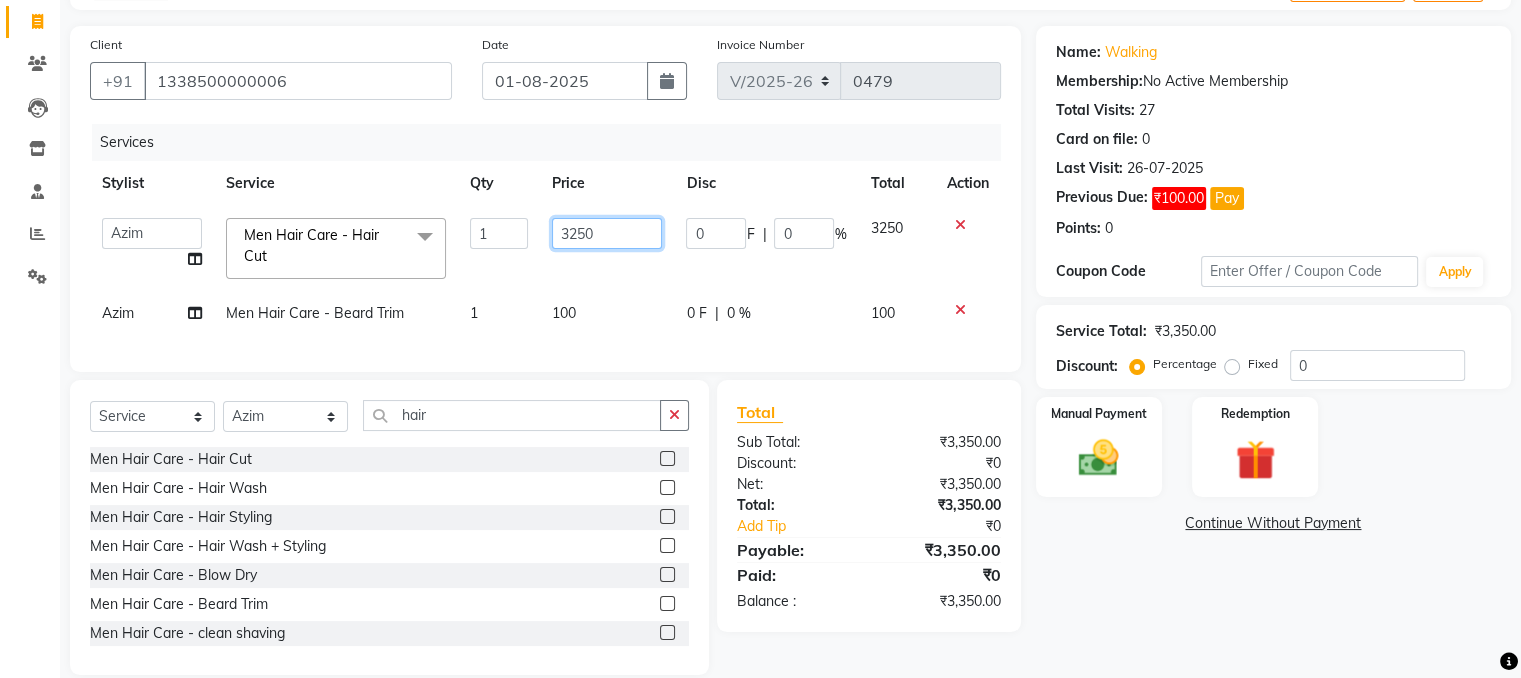 click on "3250" 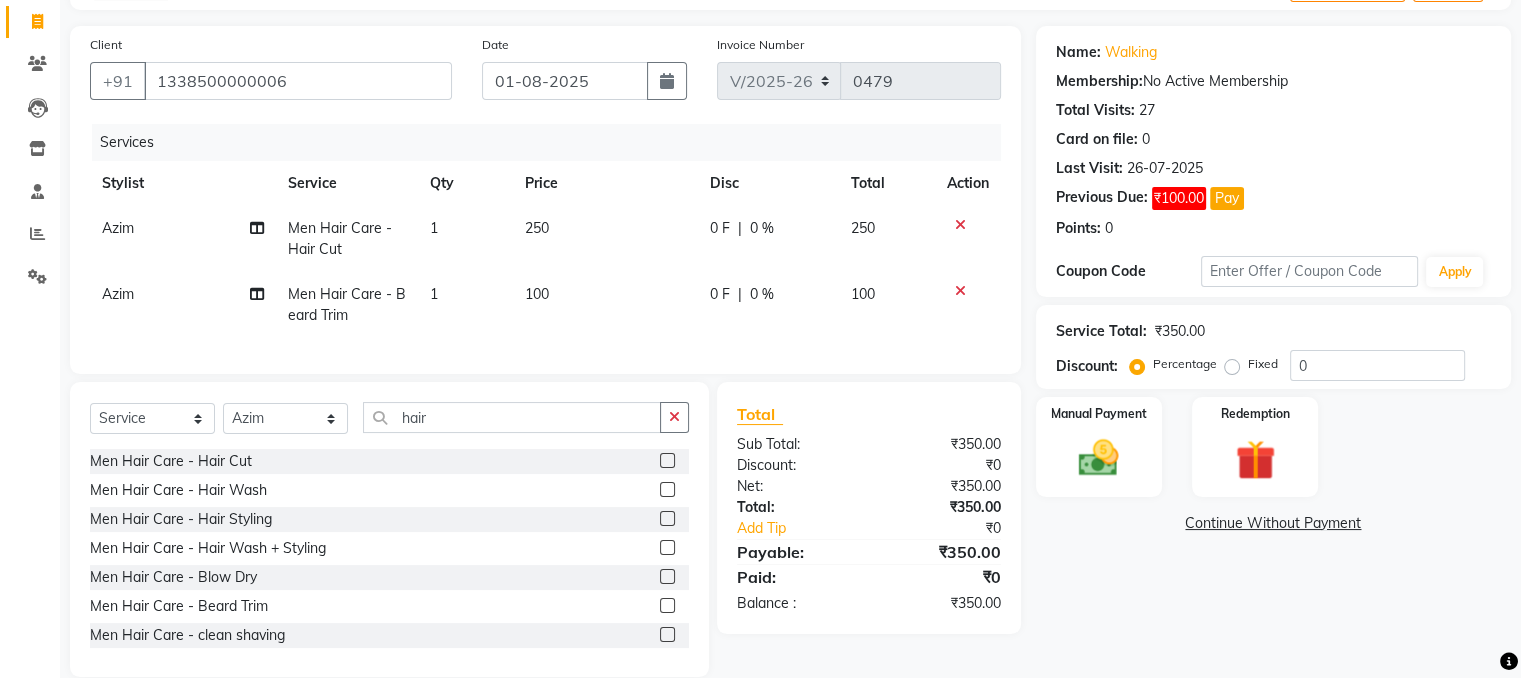 click on "Name: Walking  Membership:  No Active Membership  Total Visits:  27 Card on file:  0 Last Visit:   26-07-2025 Previous Due:  ₹100.00 Pay Points:   0  Coupon Code Apply Service Total:  ₹350.00  Discount:  Percentage   Fixed  0 Manual Payment Redemption  Continue Without Payment" 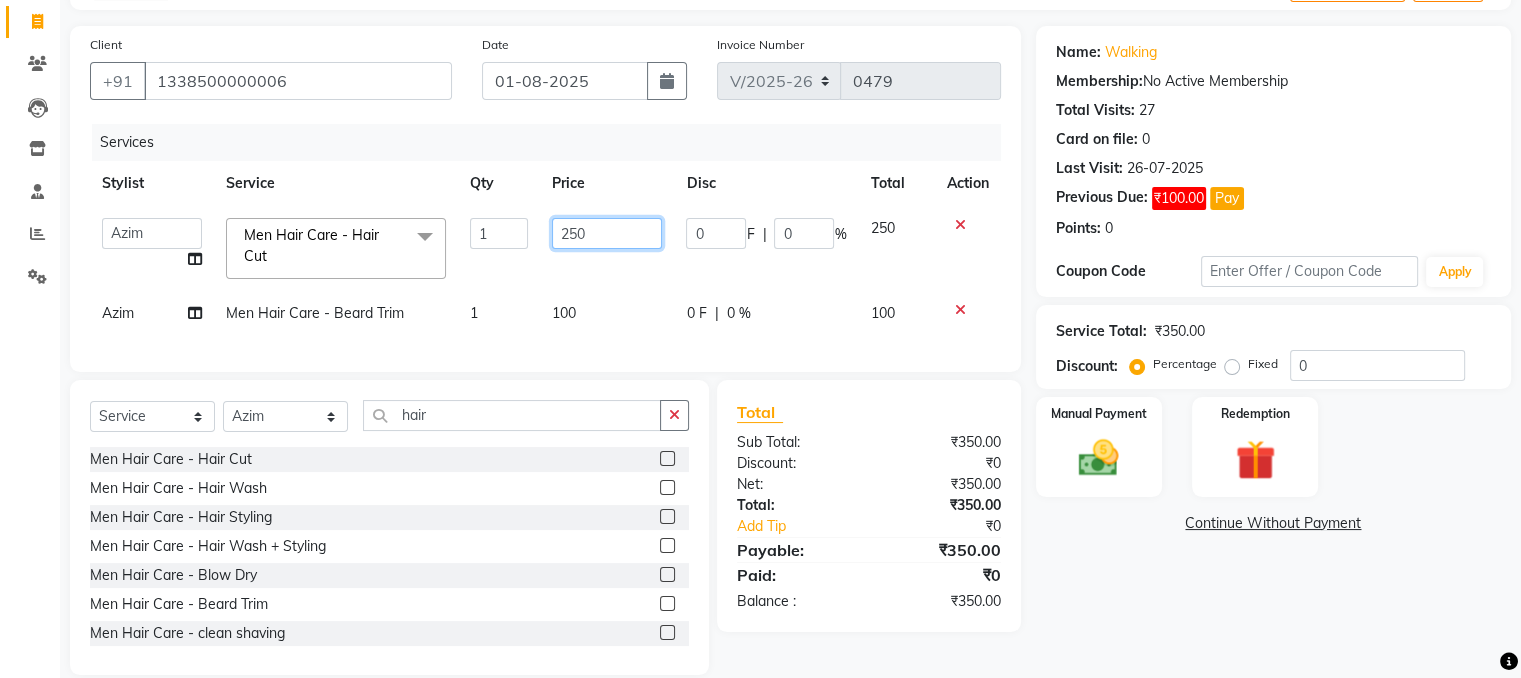 click on "250" 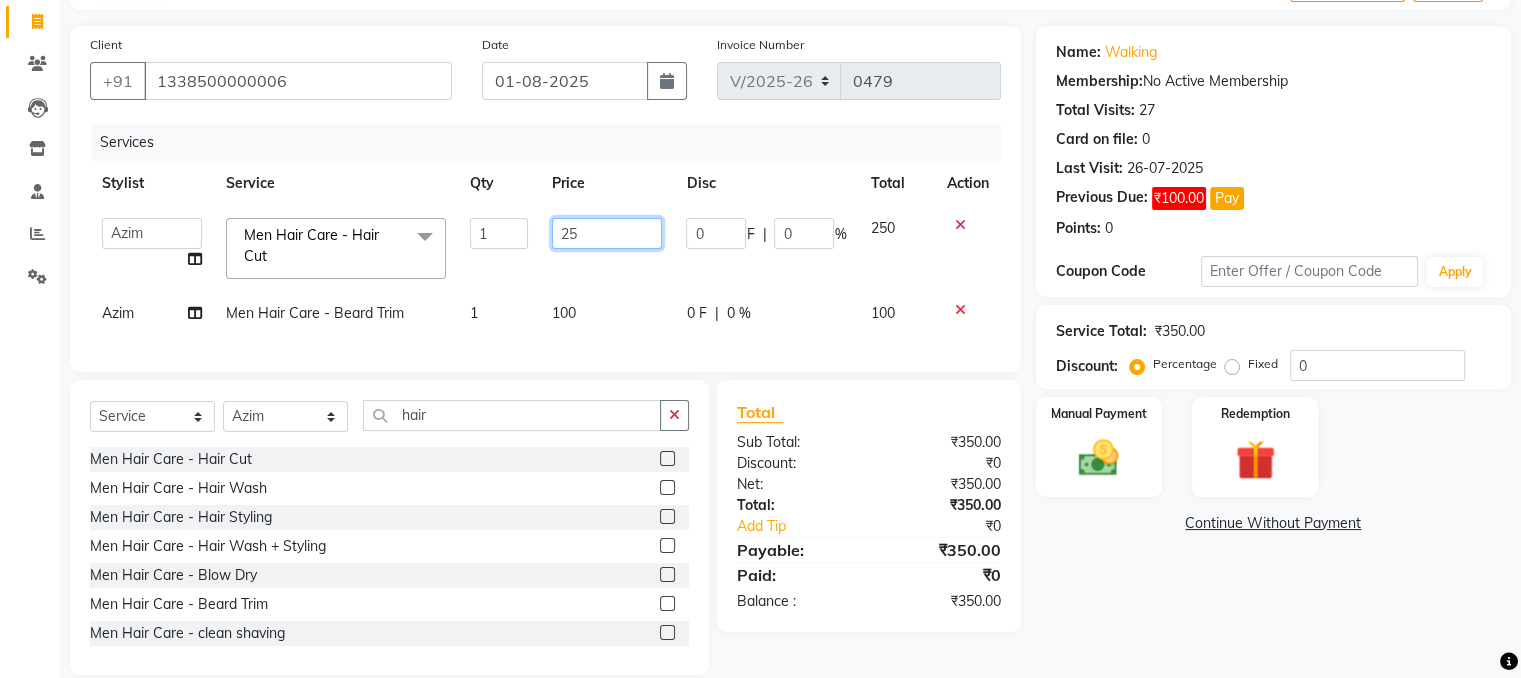 type on "2" 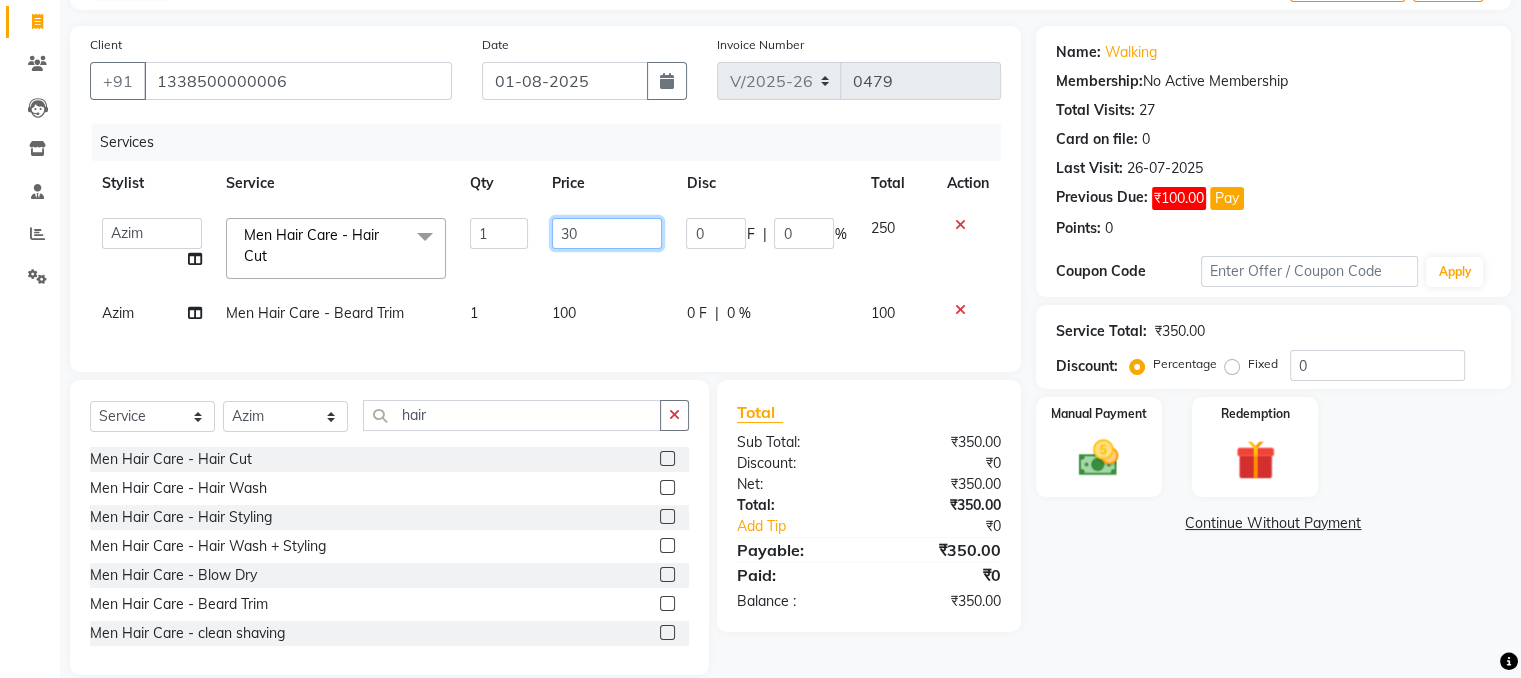 type on "300" 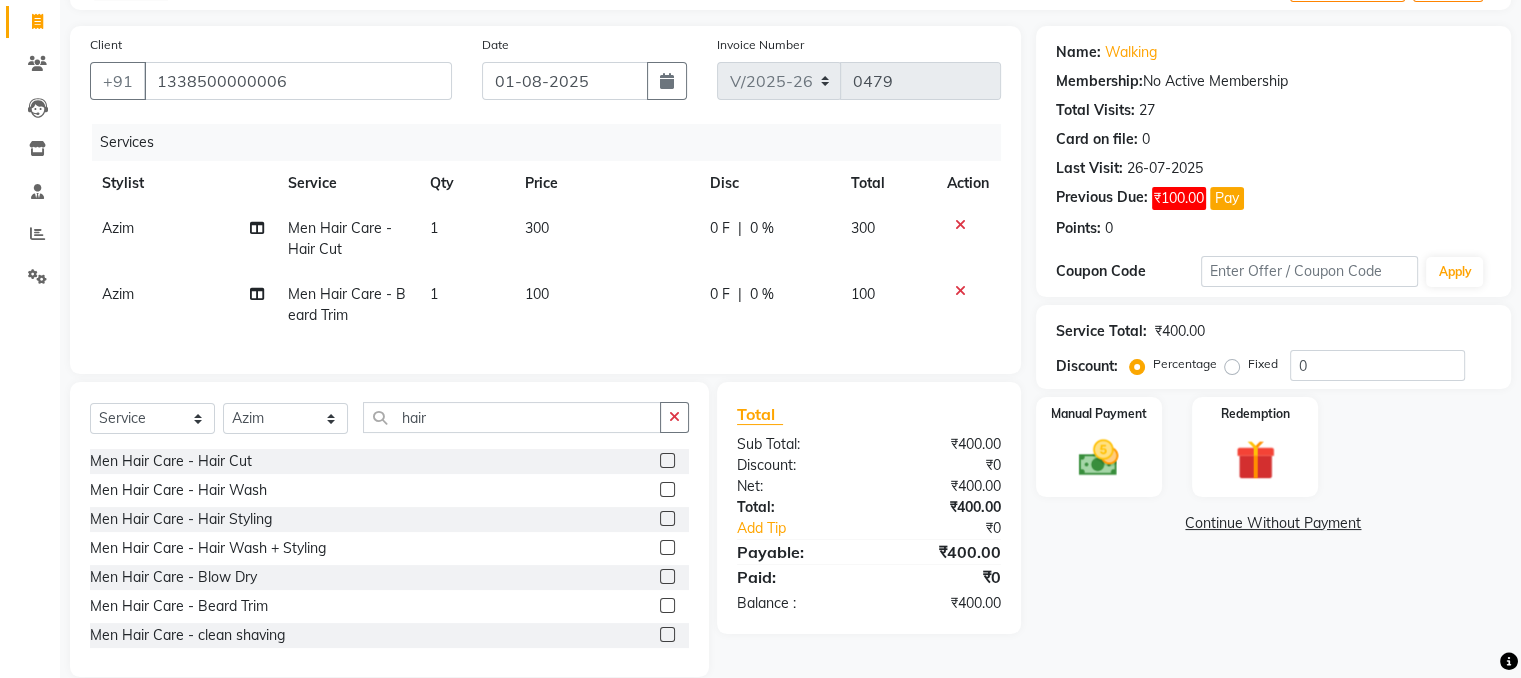 click on "Name: Walking  Membership:  No Active Membership  Total Visits:  27 Card on file:  0 Last Visit:   26-07-2025 Previous Due:  ₹100.00 Pay Points:   0  Coupon Code Apply Service Total:  ₹400.00  Discount:  Percentage   Fixed  0 Manual Payment Redemption  Continue Without Payment" 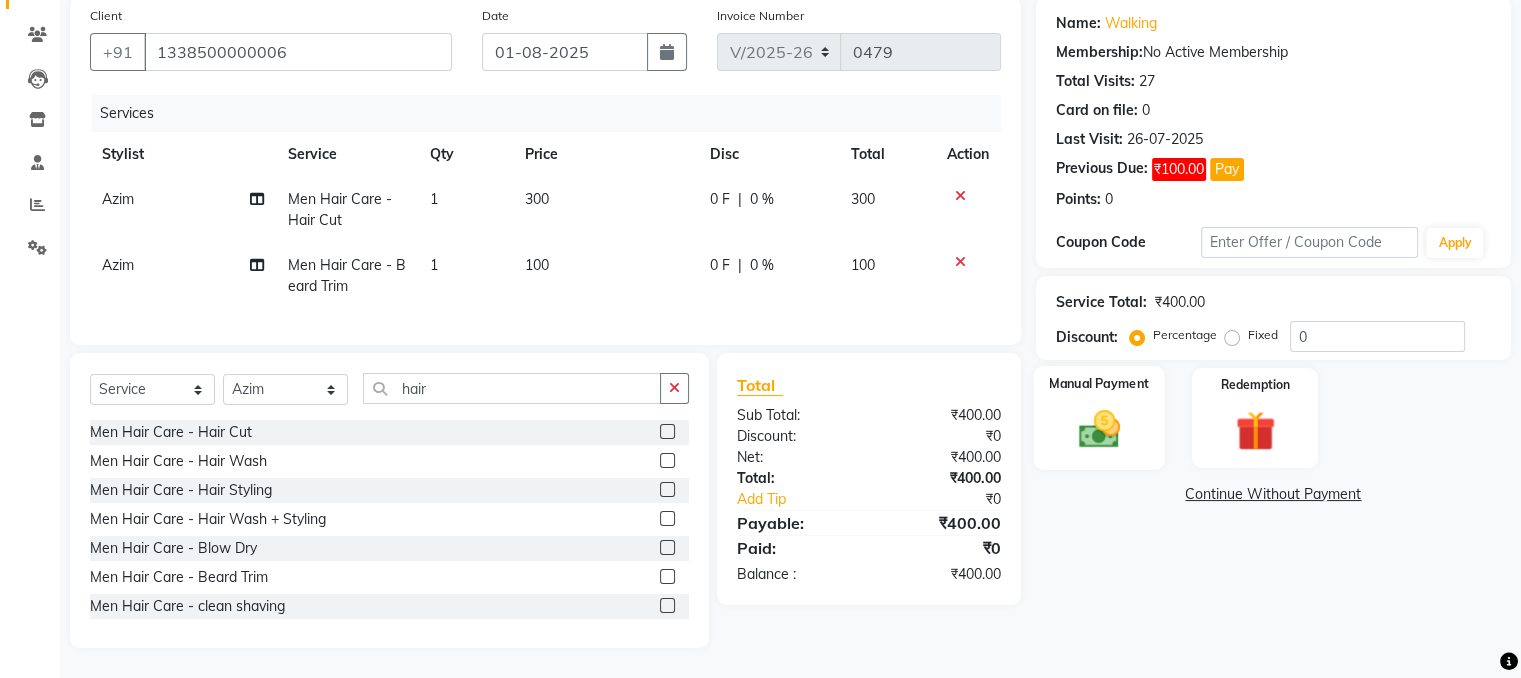 click 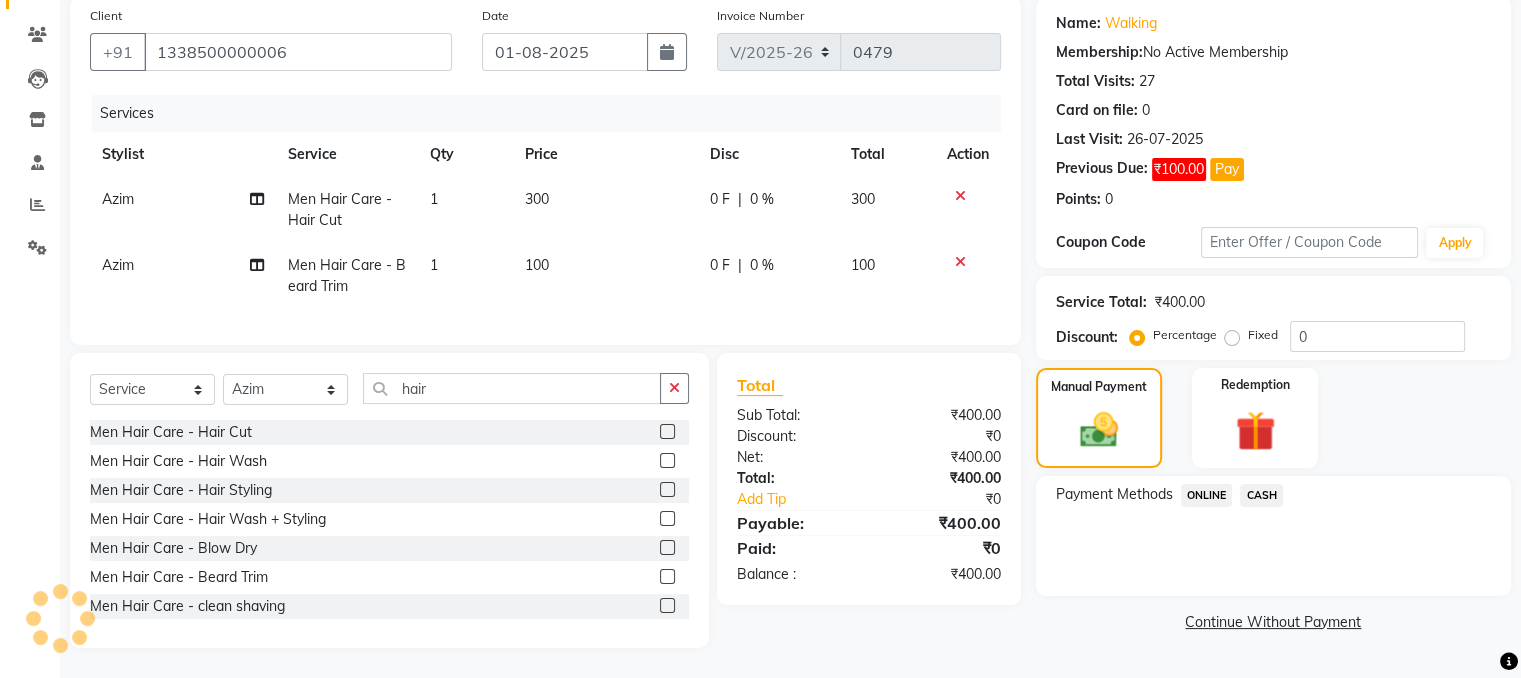 click on "CASH" 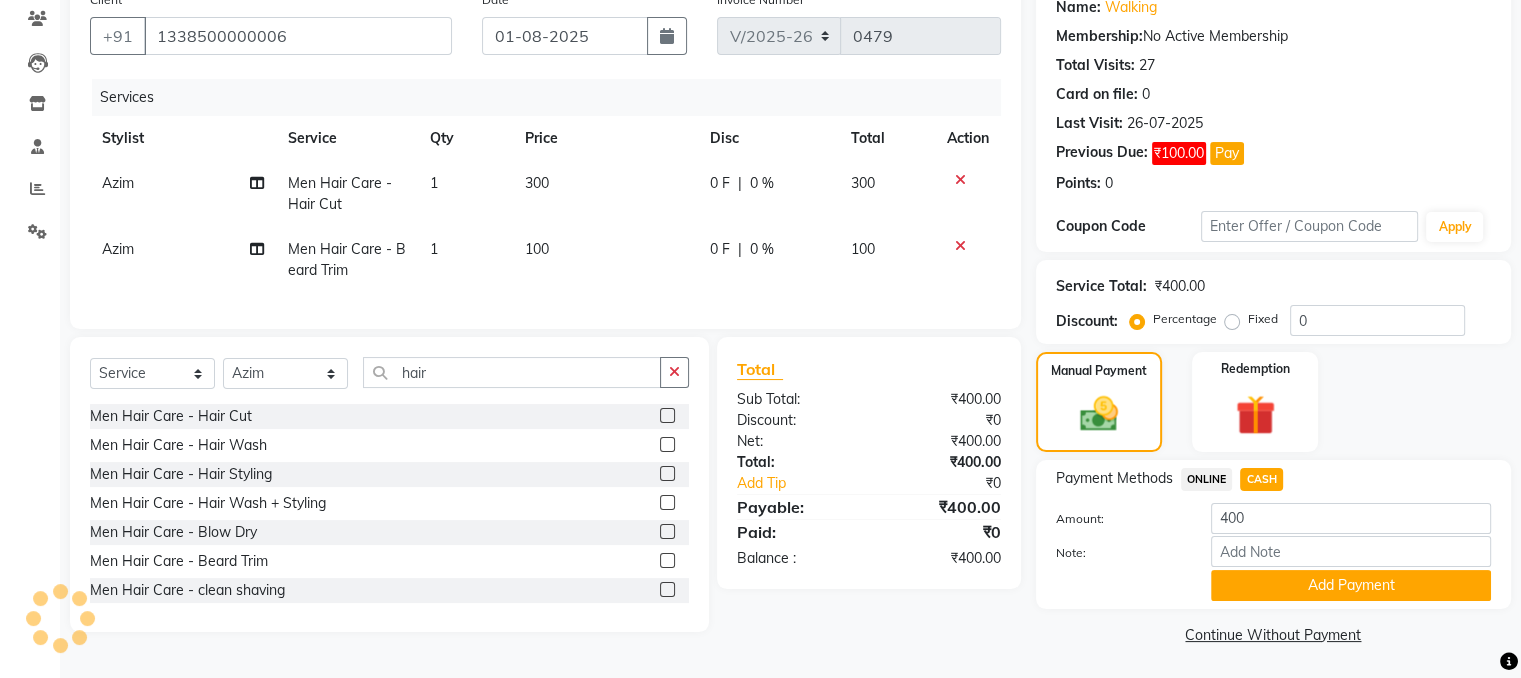 scroll, scrollTop: 172, scrollLeft: 0, axis: vertical 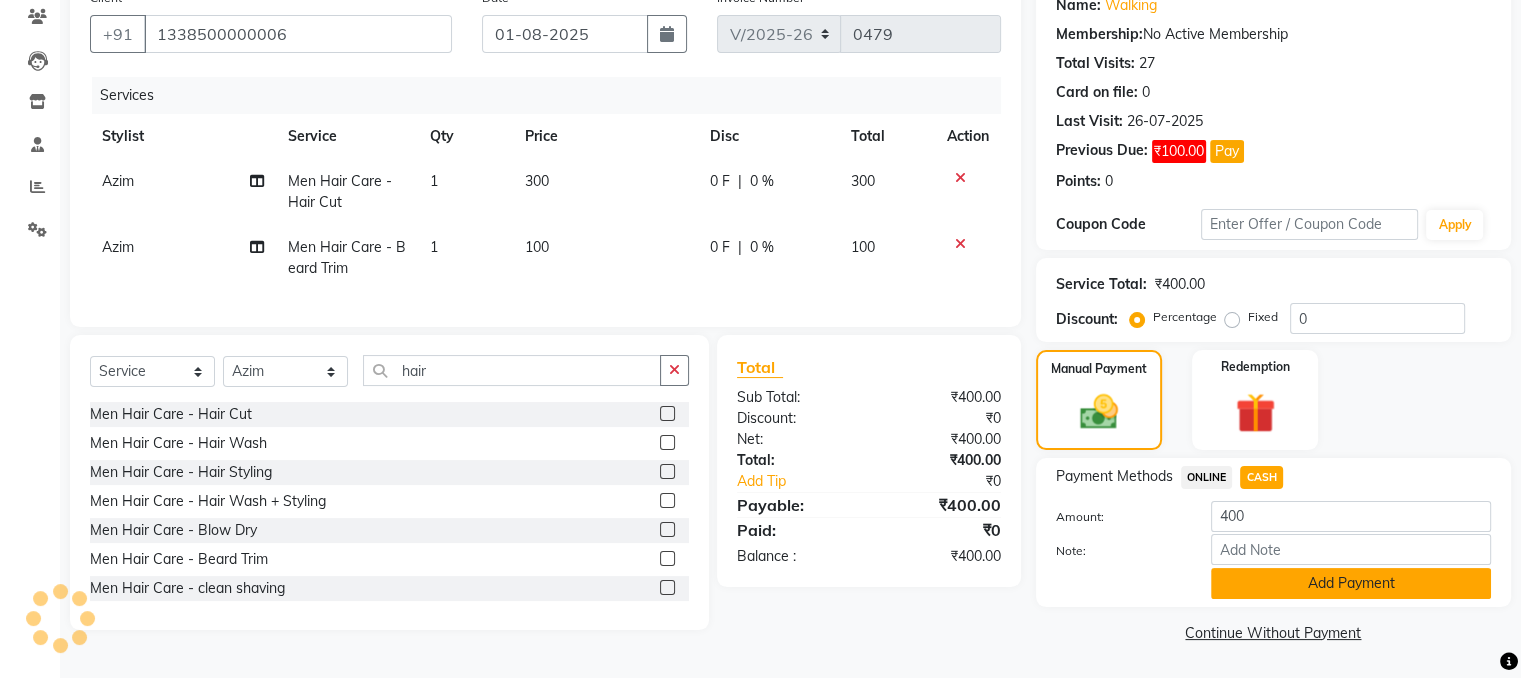 click on "Add Payment" 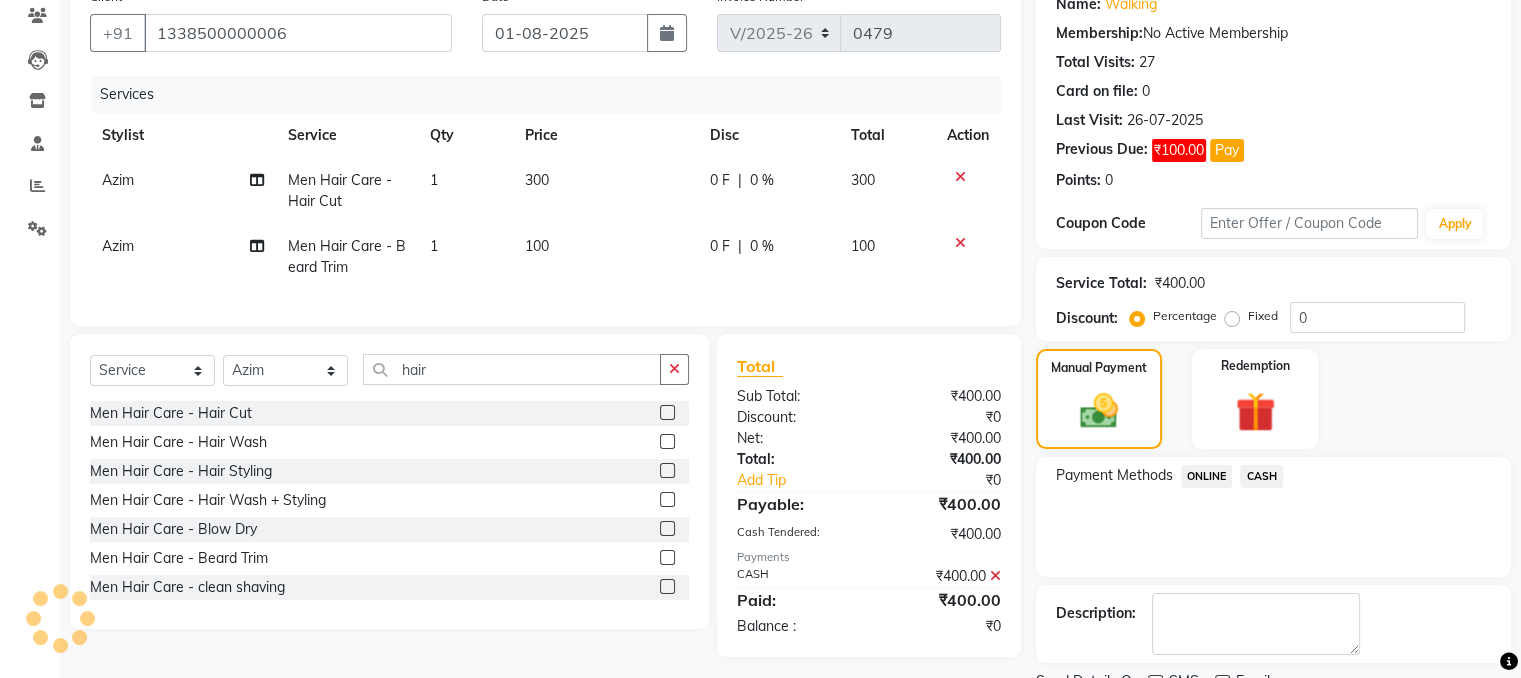scroll, scrollTop: 253, scrollLeft: 0, axis: vertical 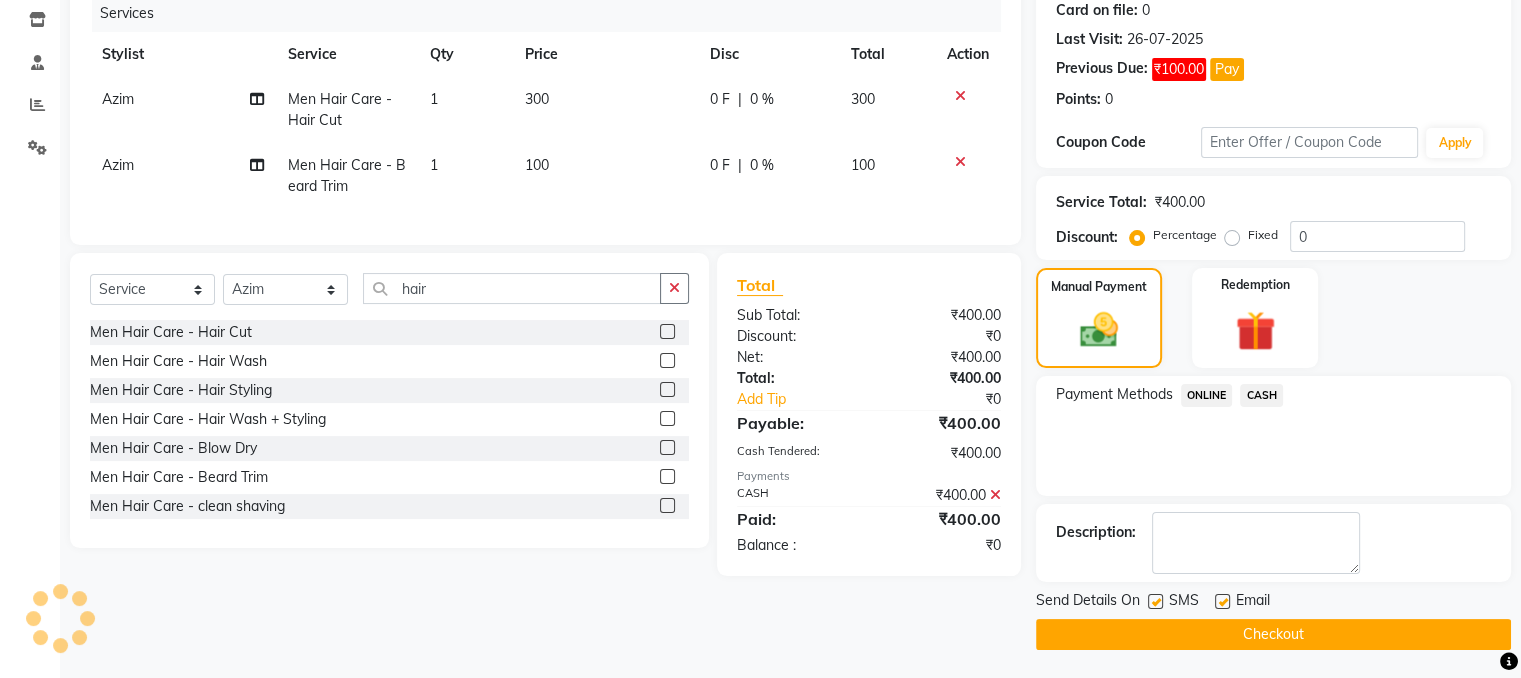 click on "Checkout" 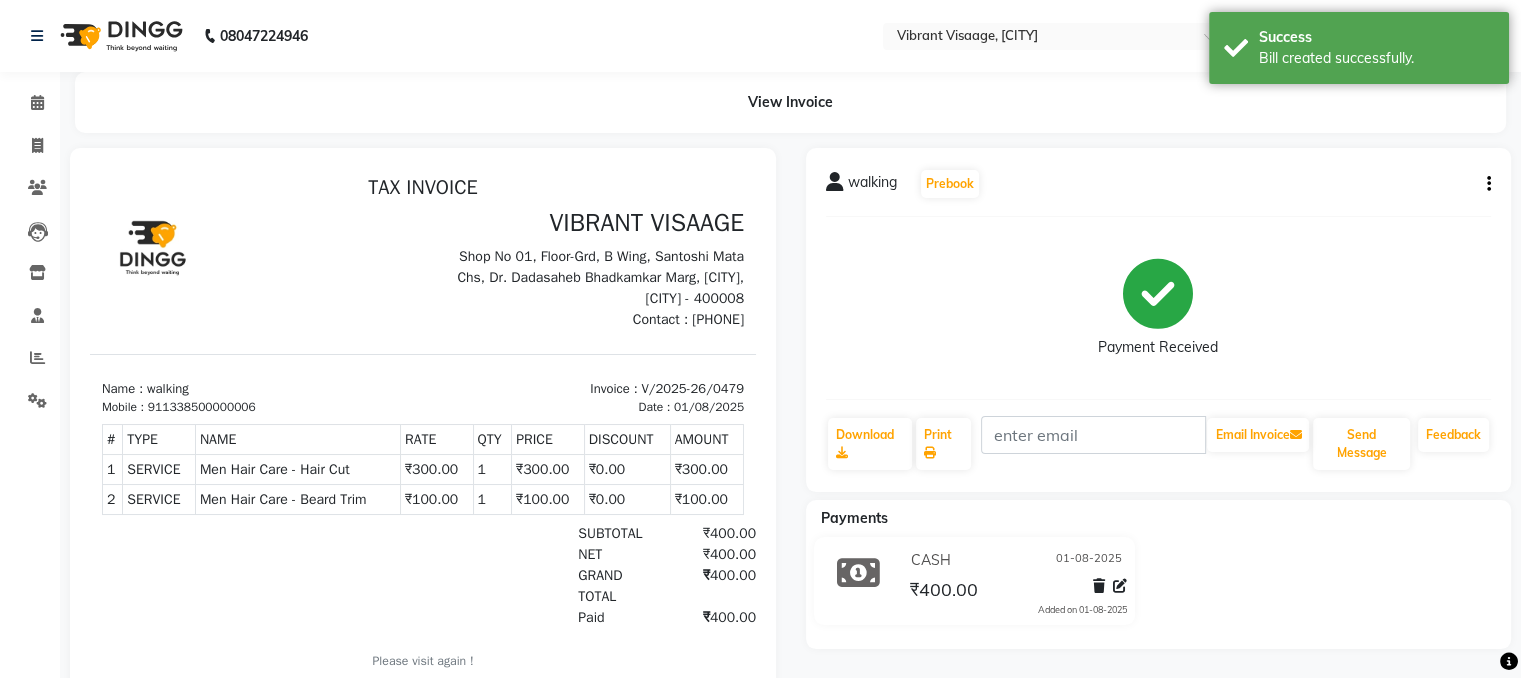 scroll, scrollTop: 0, scrollLeft: 0, axis: both 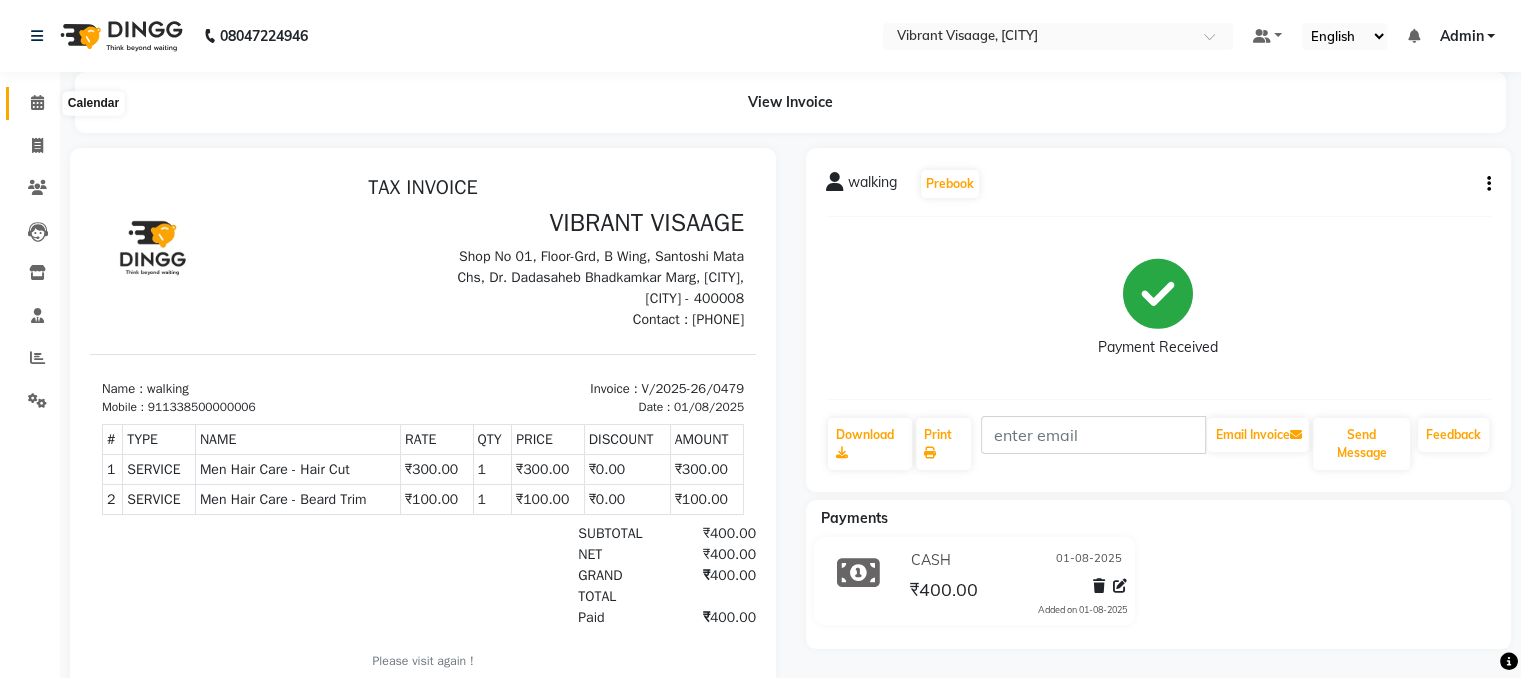click 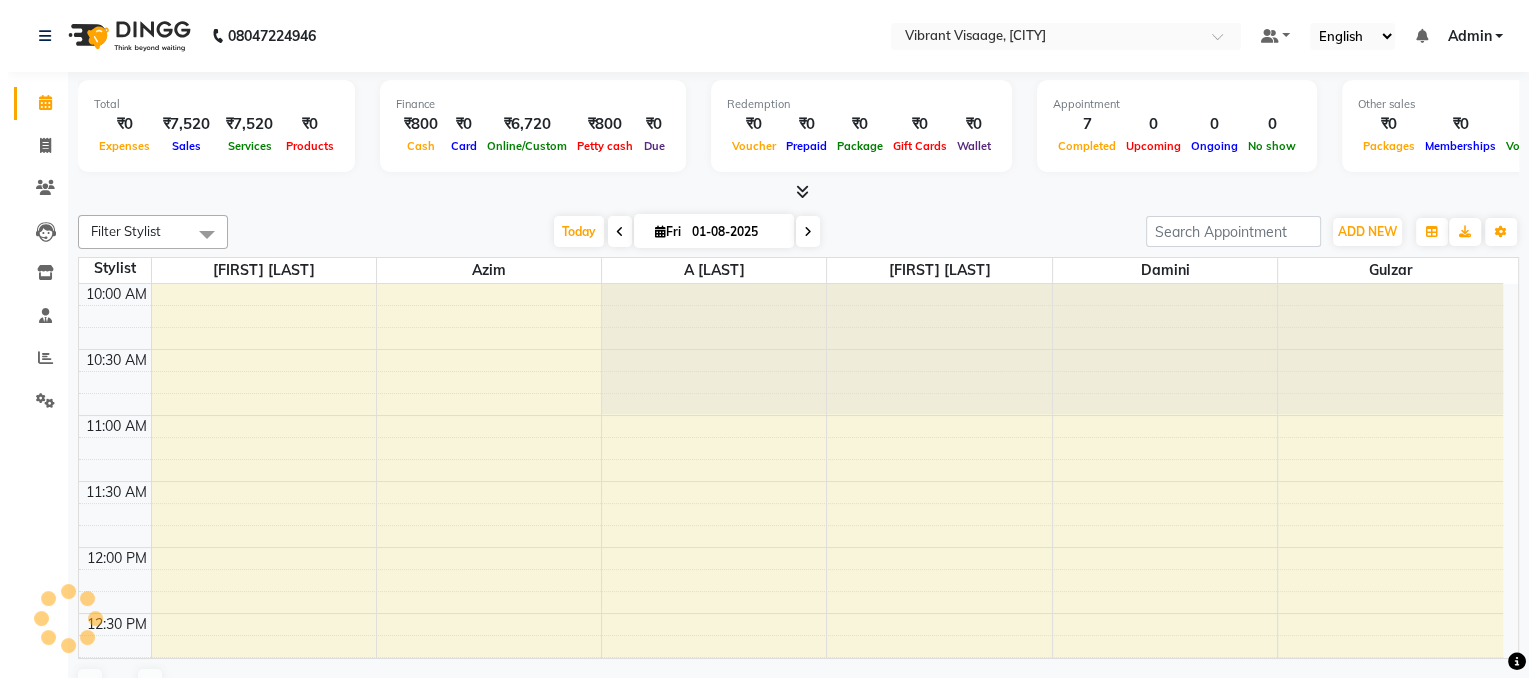 scroll, scrollTop: 0, scrollLeft: 0, axis: both 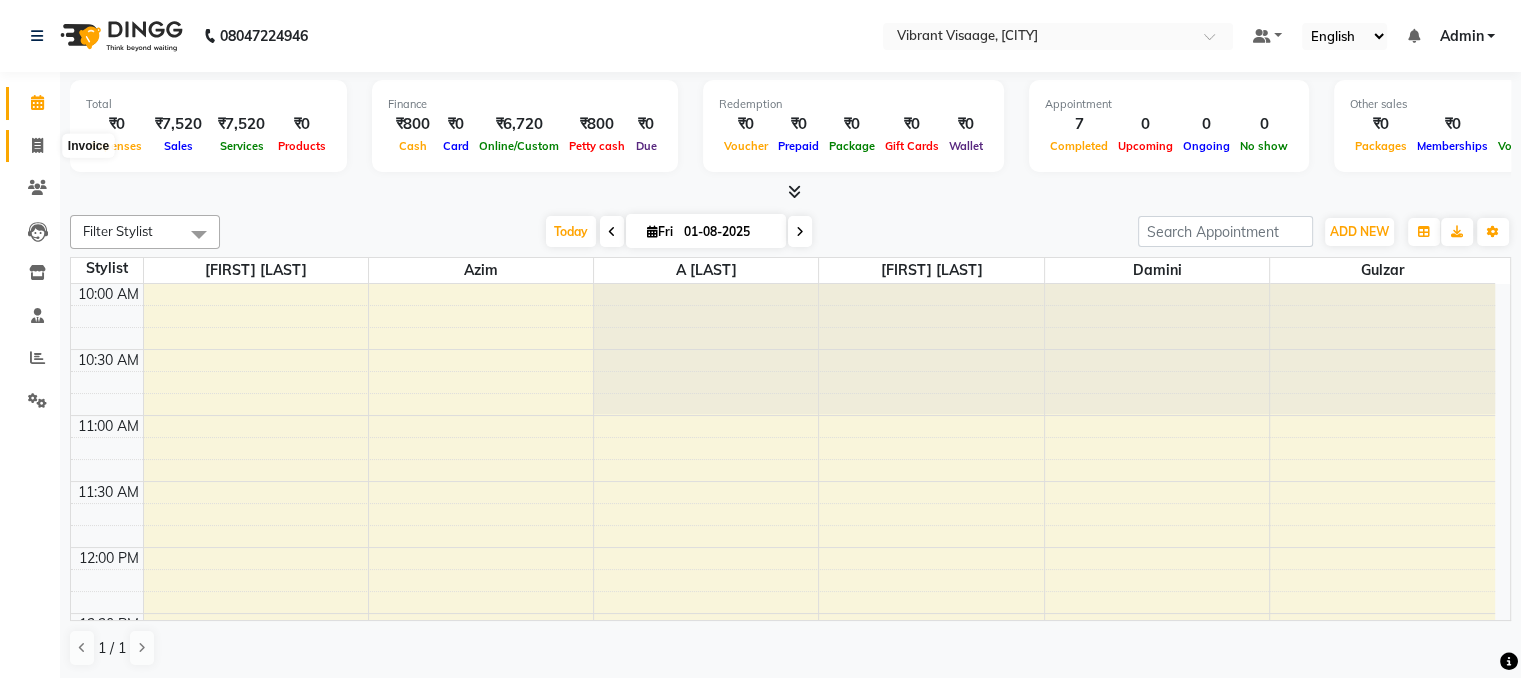 click 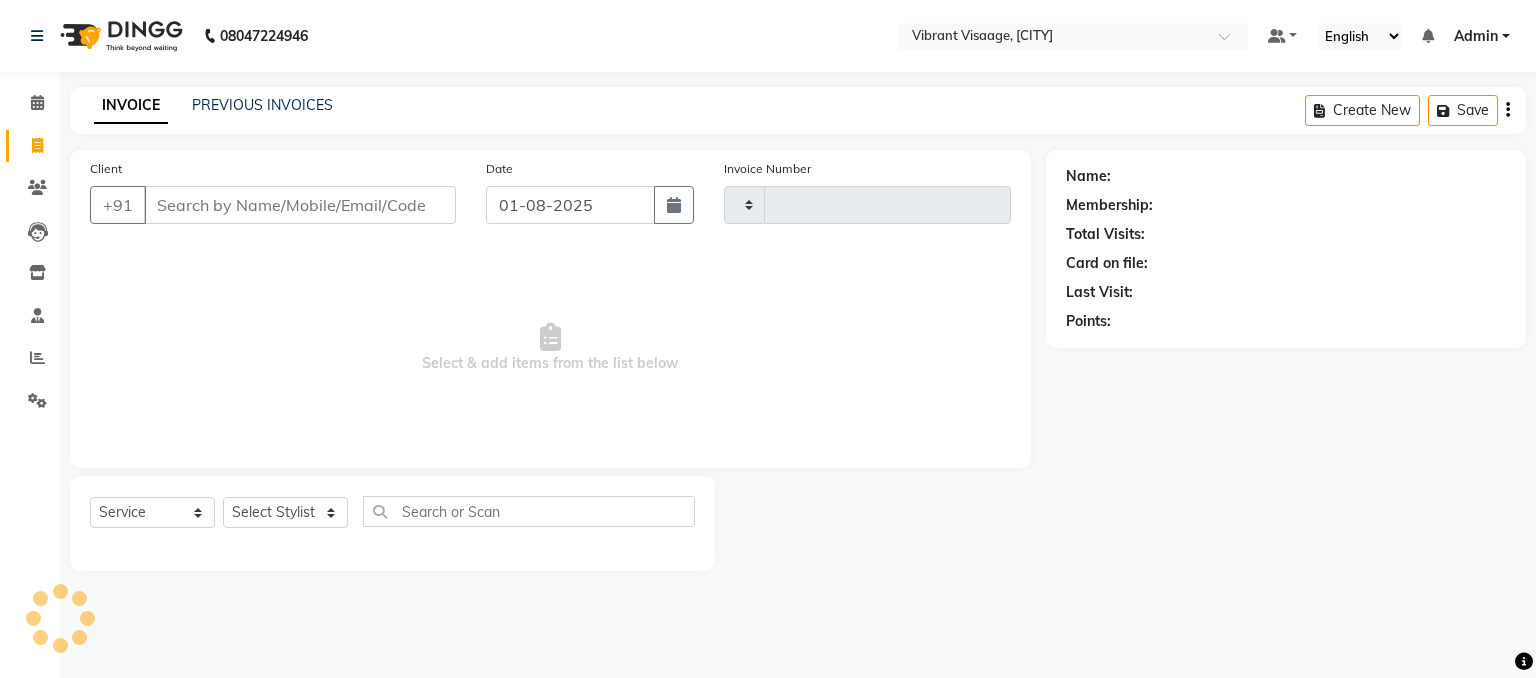 type on "0480" 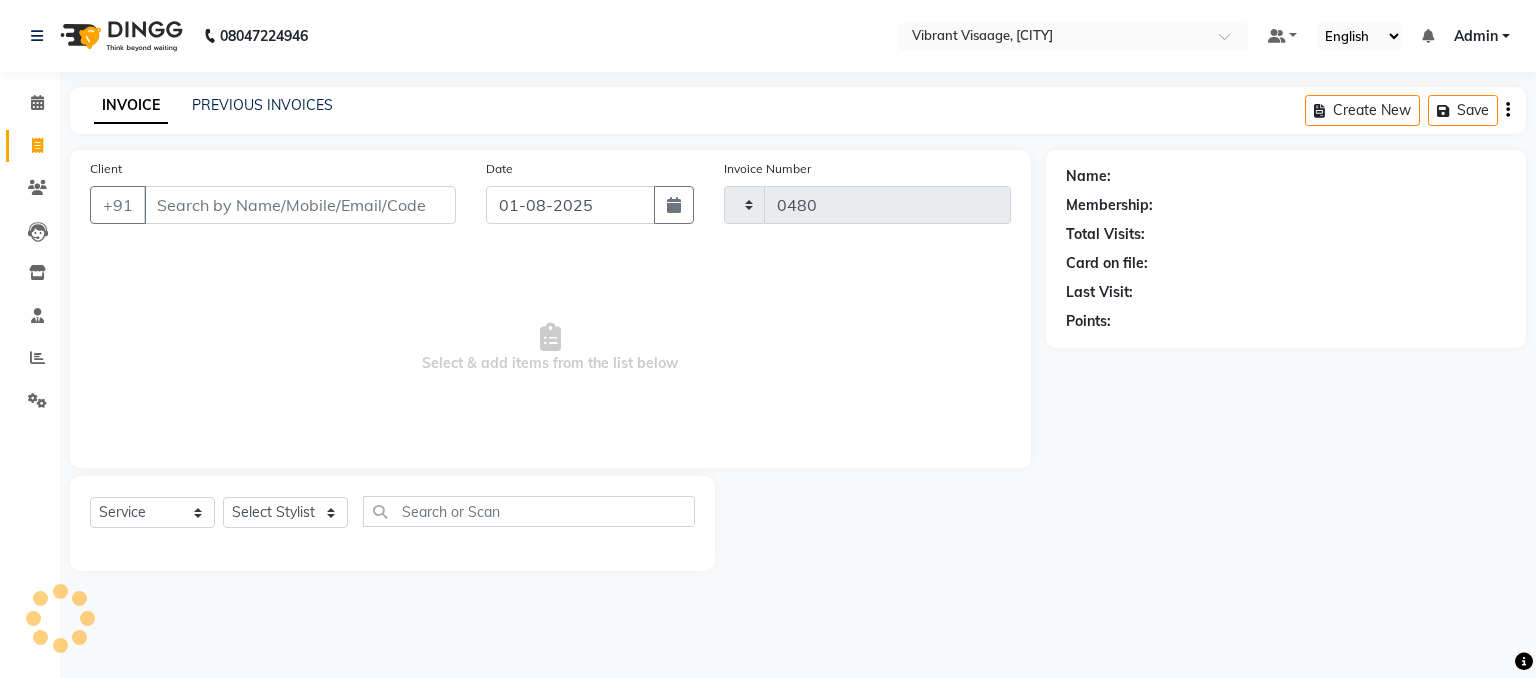 select on "7649" 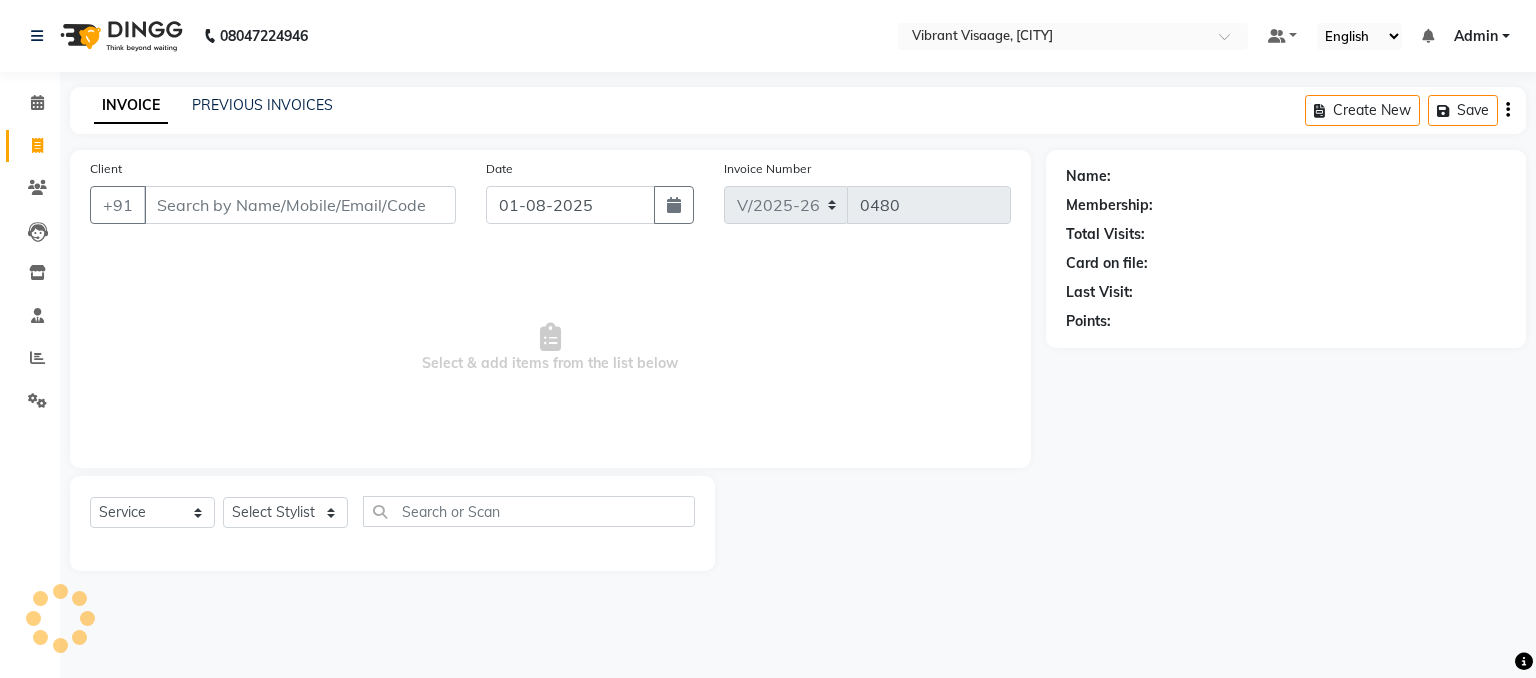 click 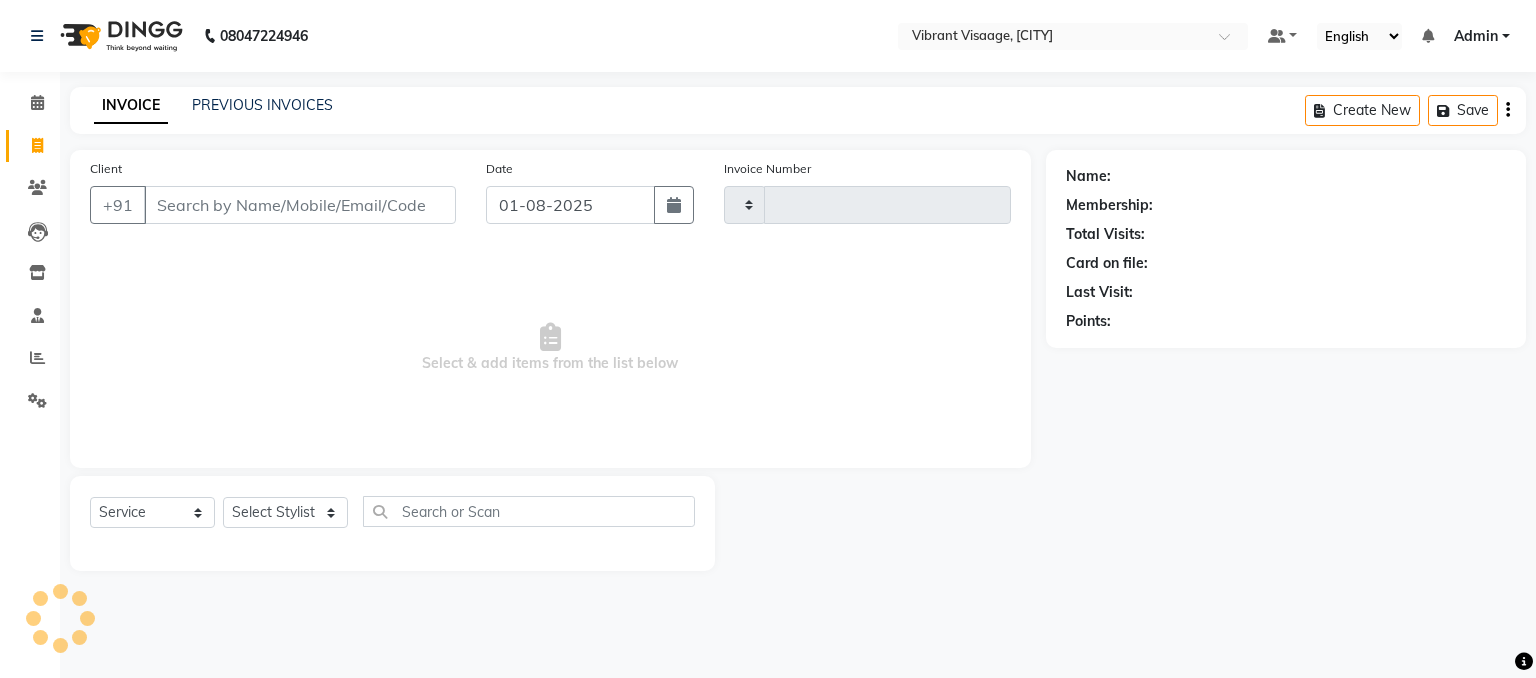 type on "0480" 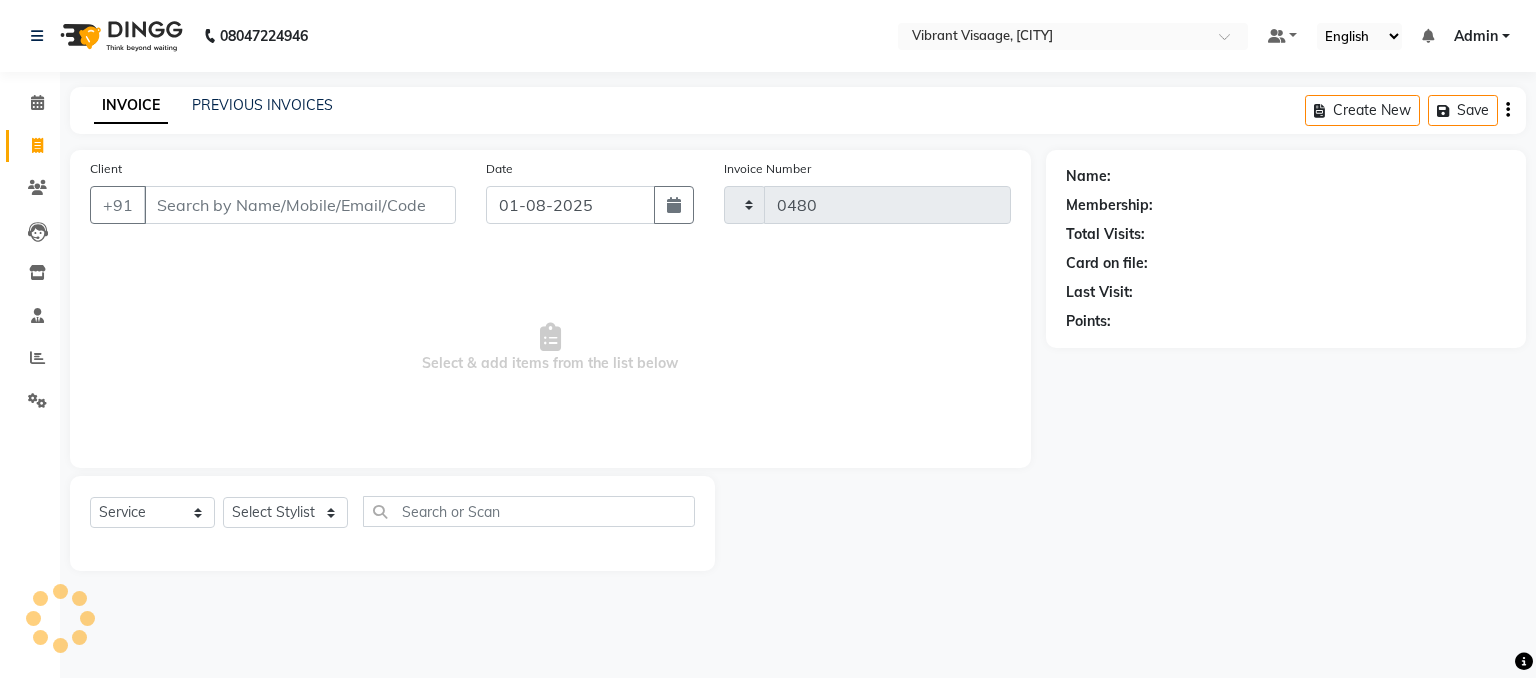 select on "7649" 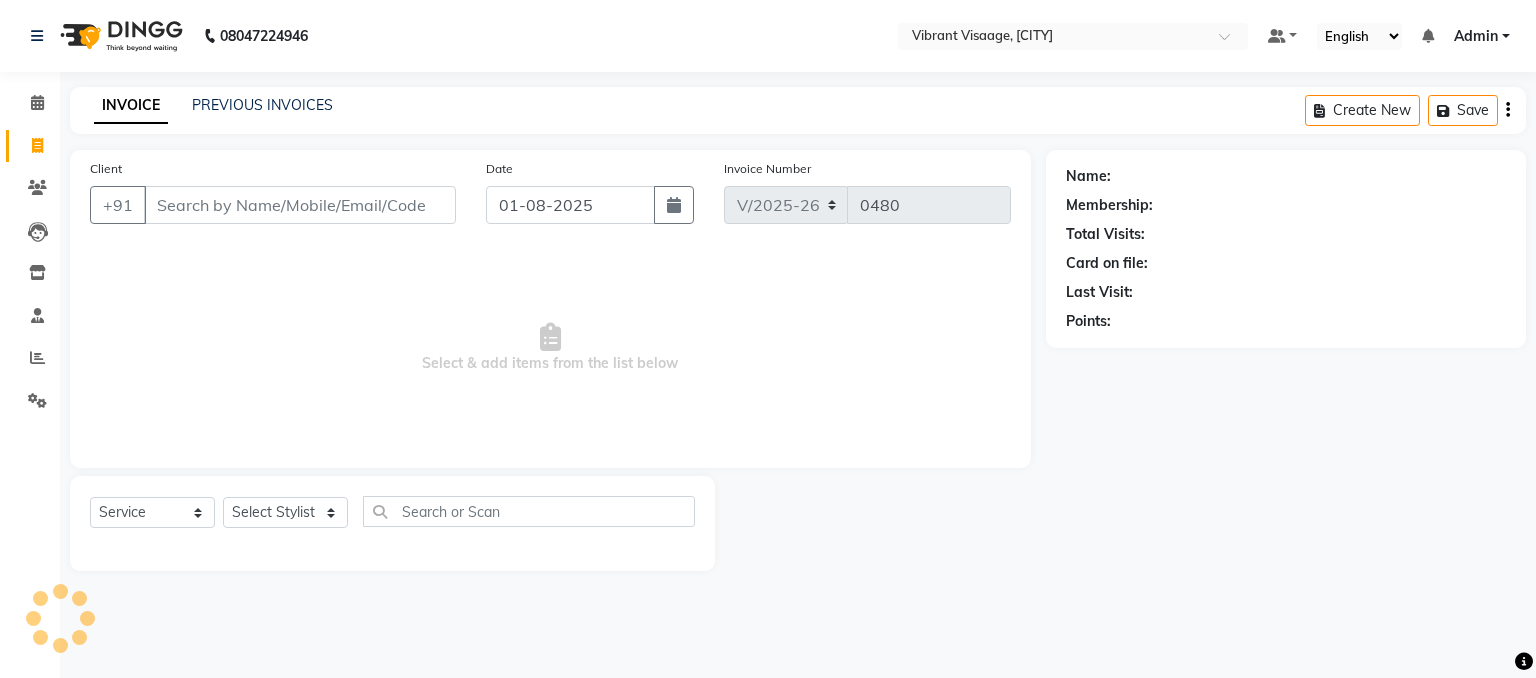 click 